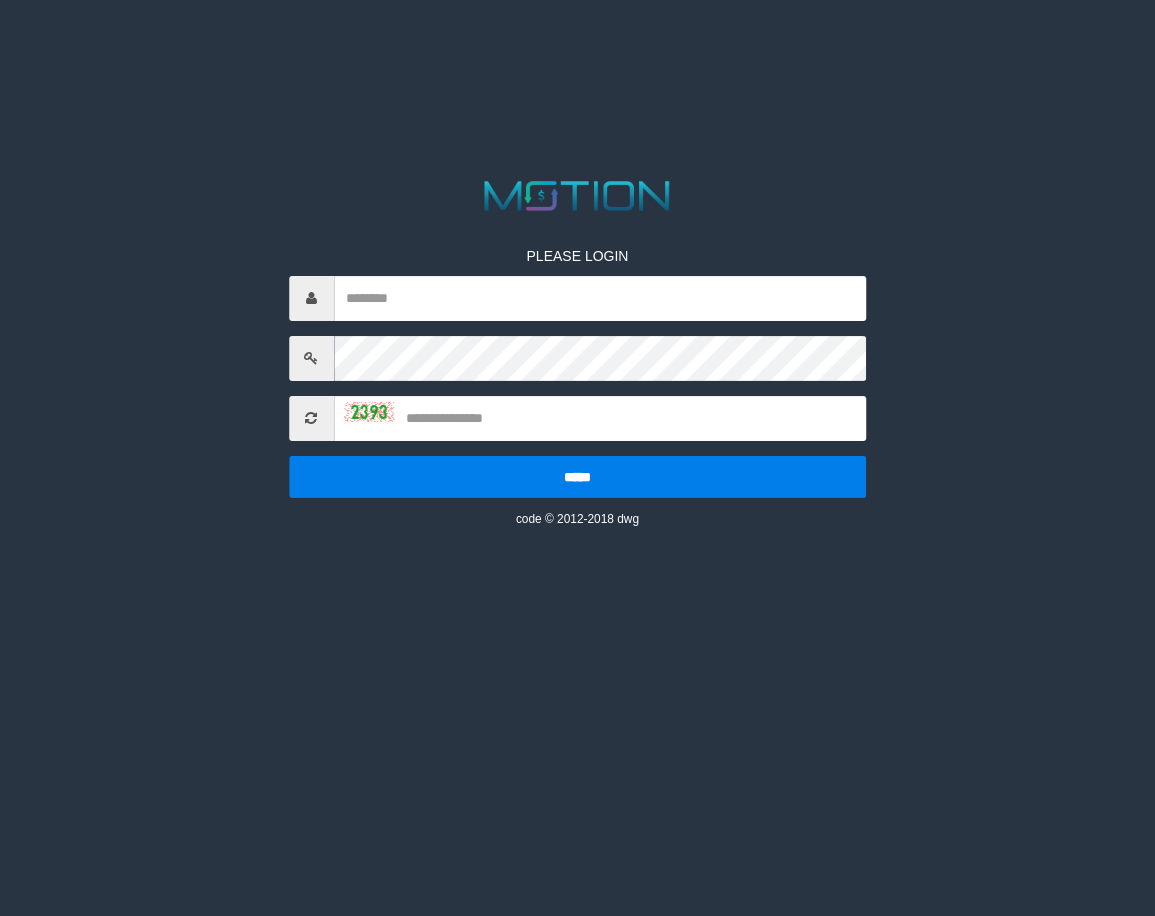 scroll, scrollTop: 0, scrollLeft: 0, axis: both 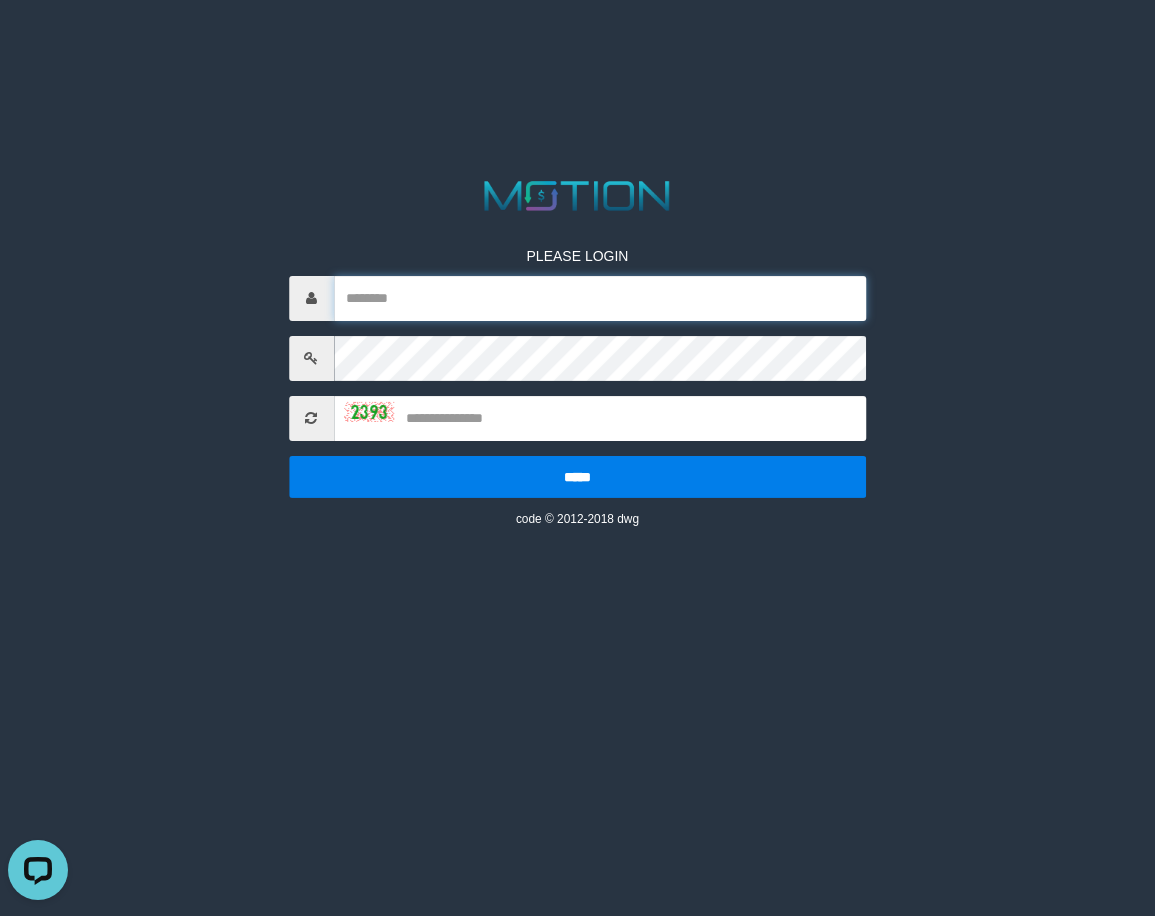 type on "*********" 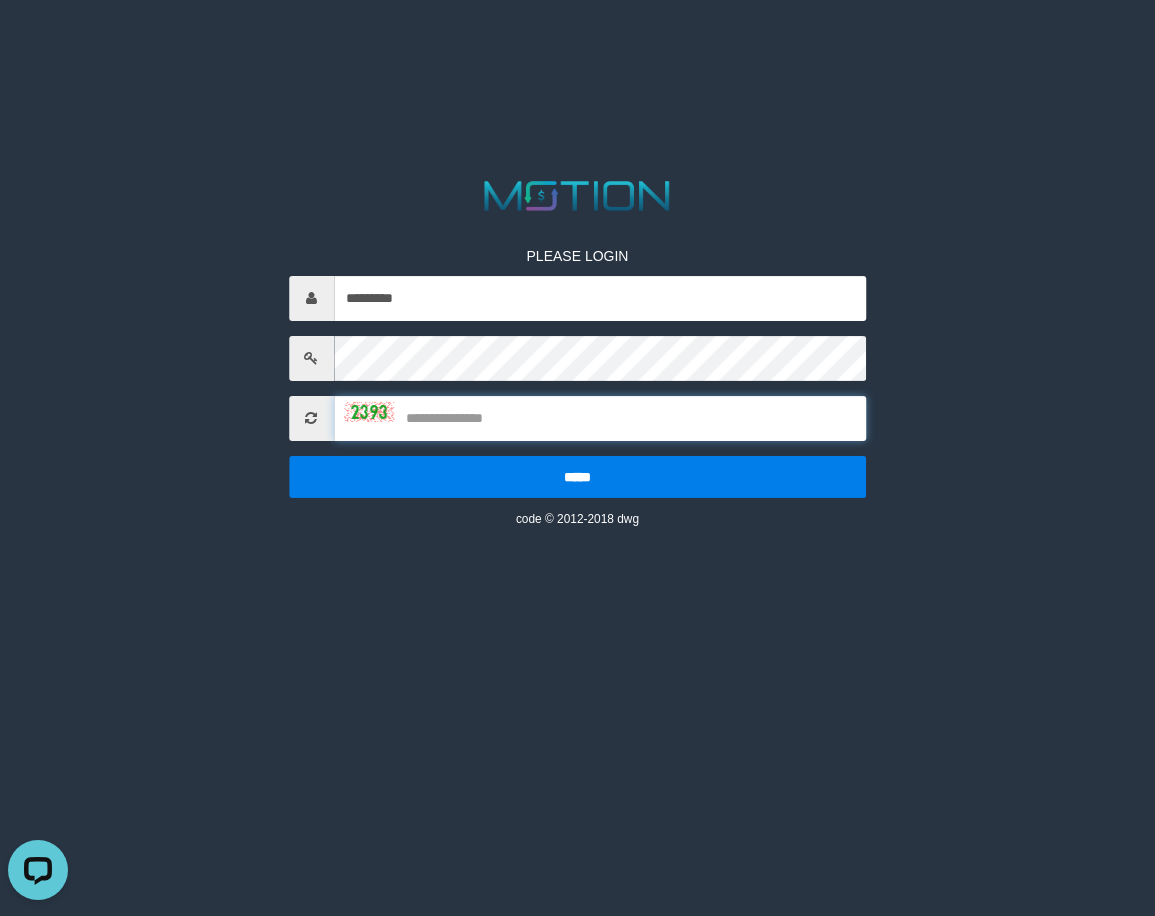 click at bounding box center [600, 418] 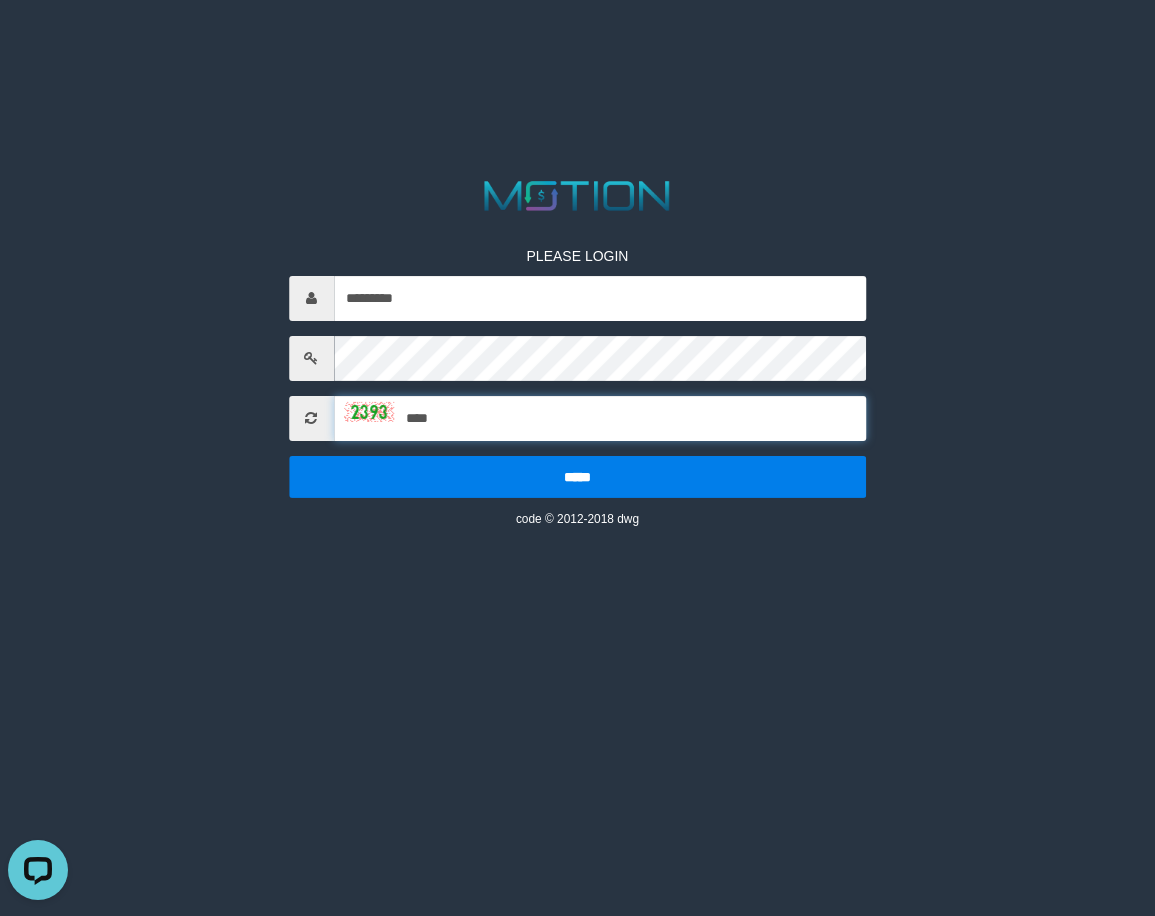 type on "****" 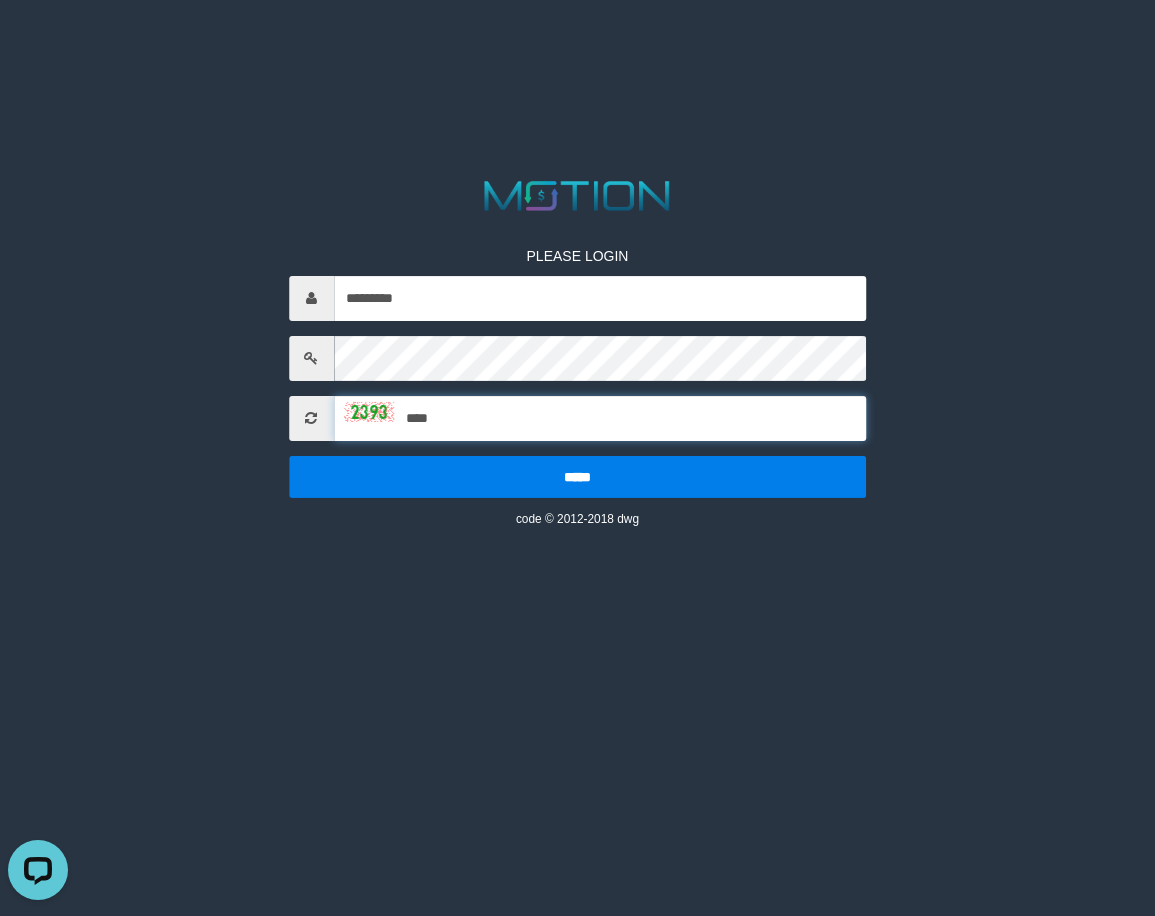 click on "*****" at bounding box center [578, 477] 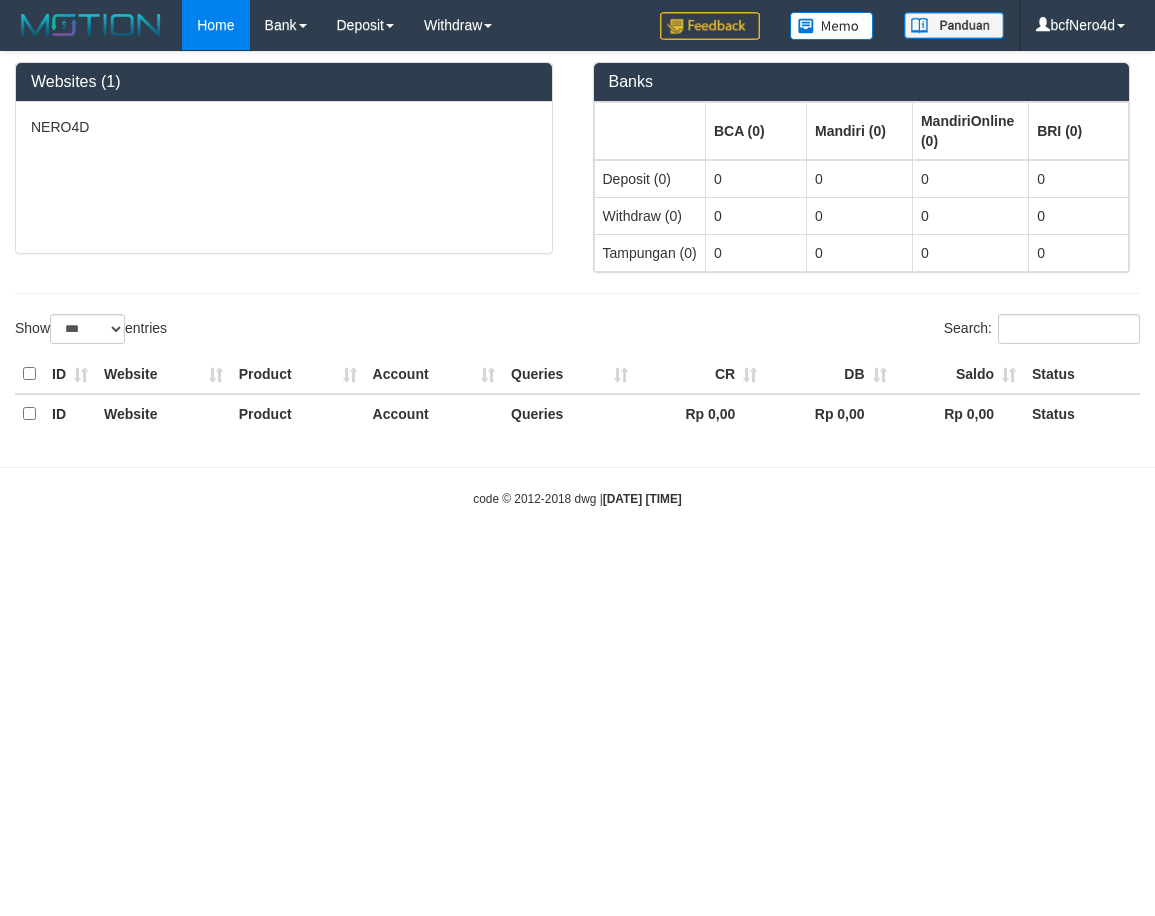 select on "***" 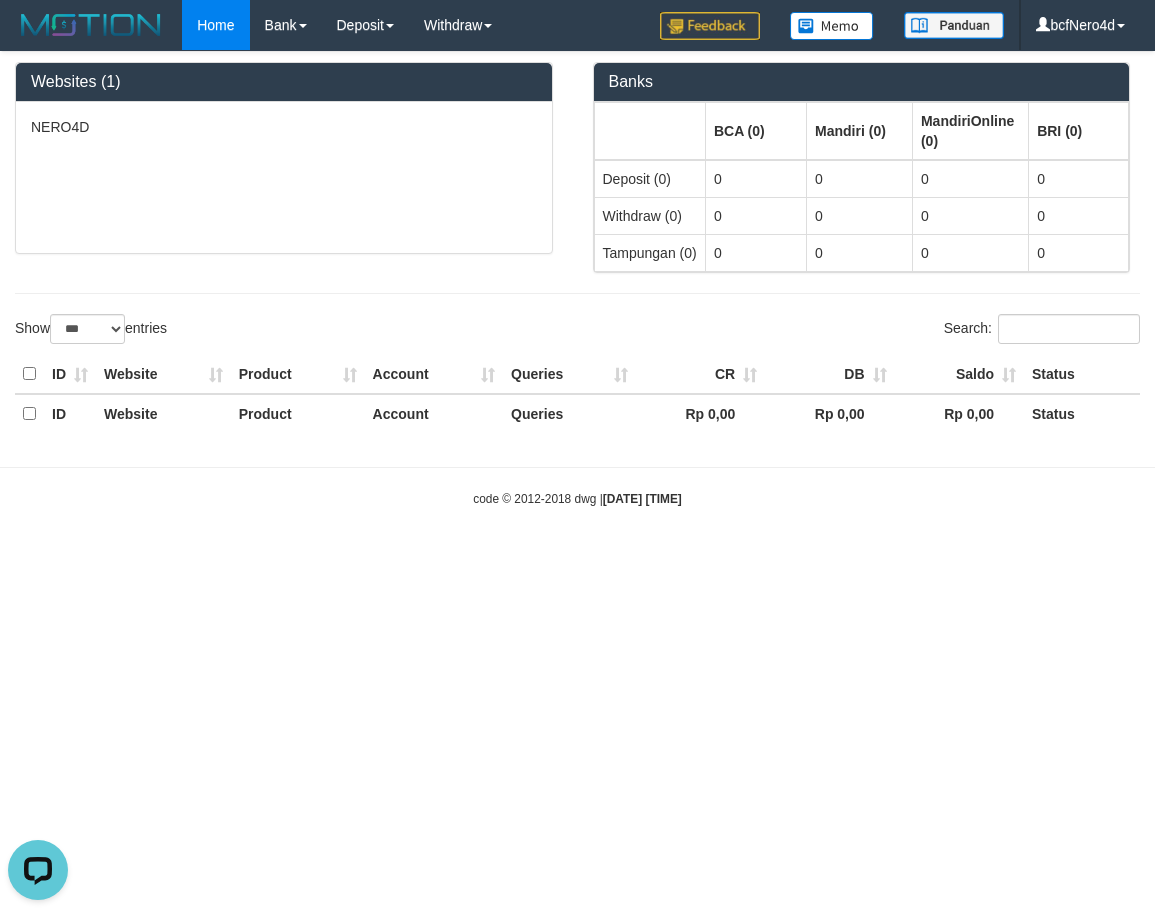 scroll, scrollTop: 0, scrollLeft: 0, axis: both 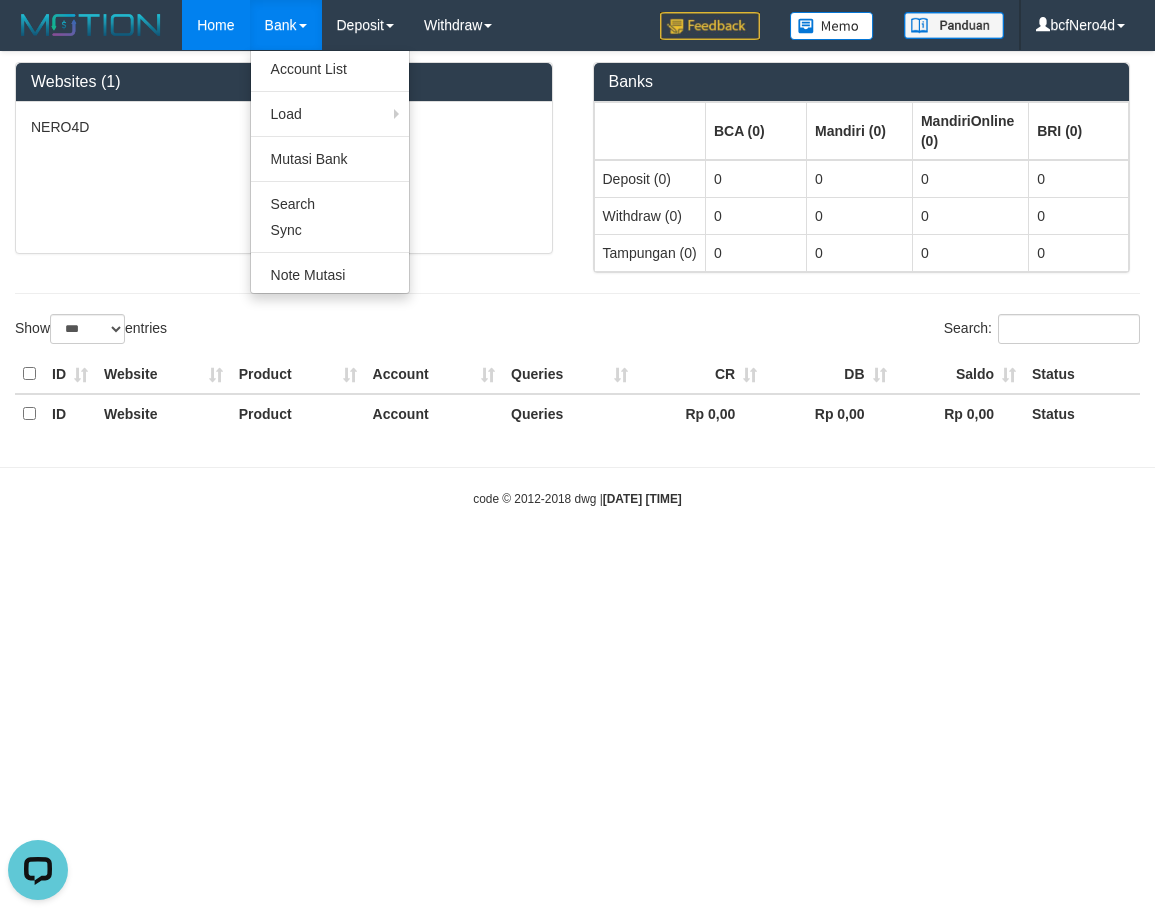 click on "Bank" at bounding box center (286, 25) 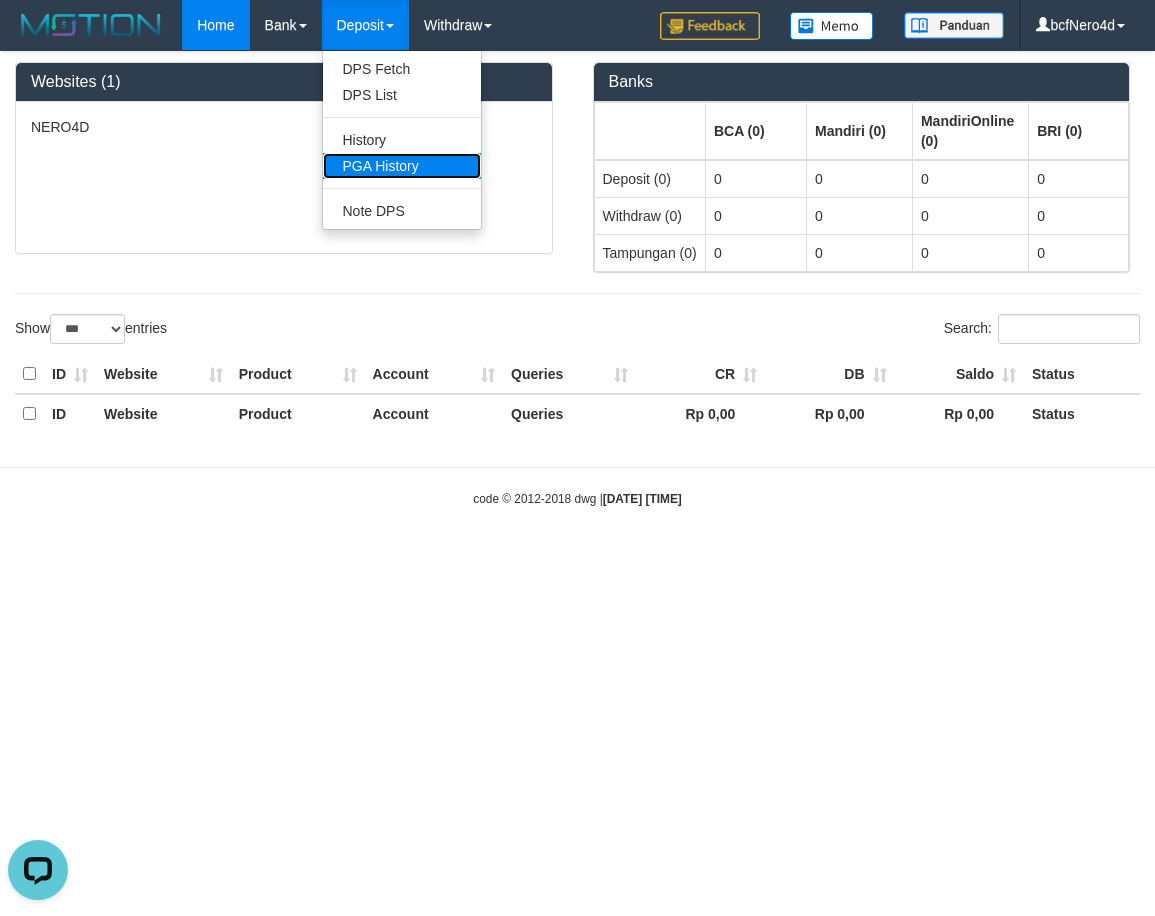click on "PGA History" at bounding box center [402, 166] 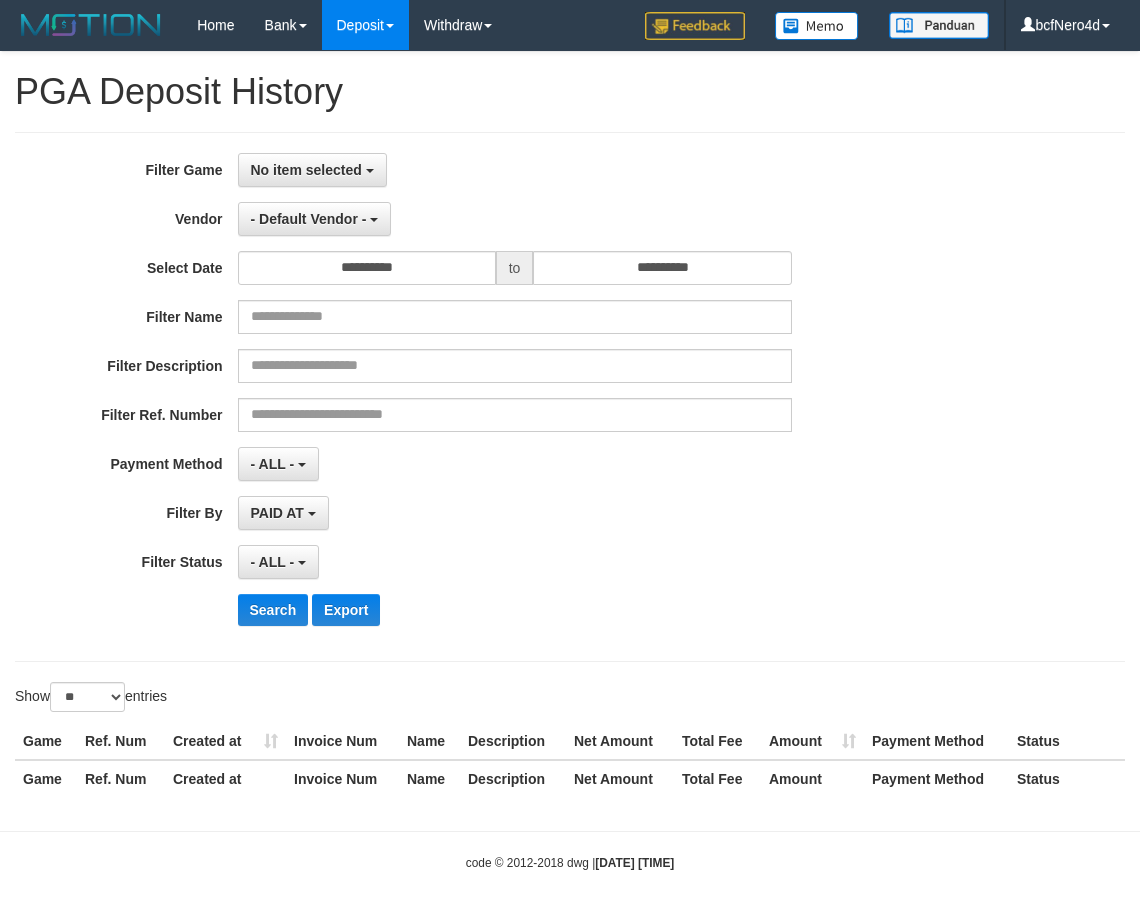 select 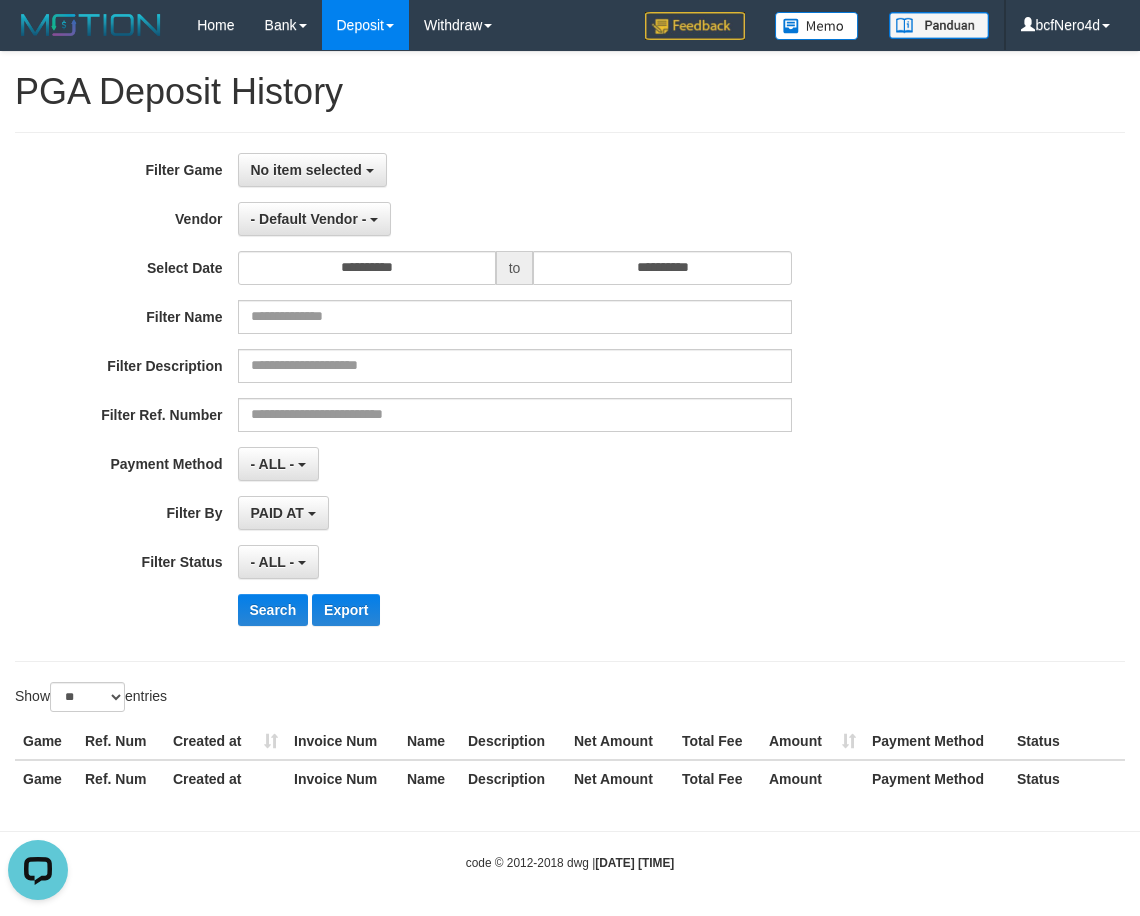 scroll, scrollTop: 0, scrollLeft: 0, axis: both 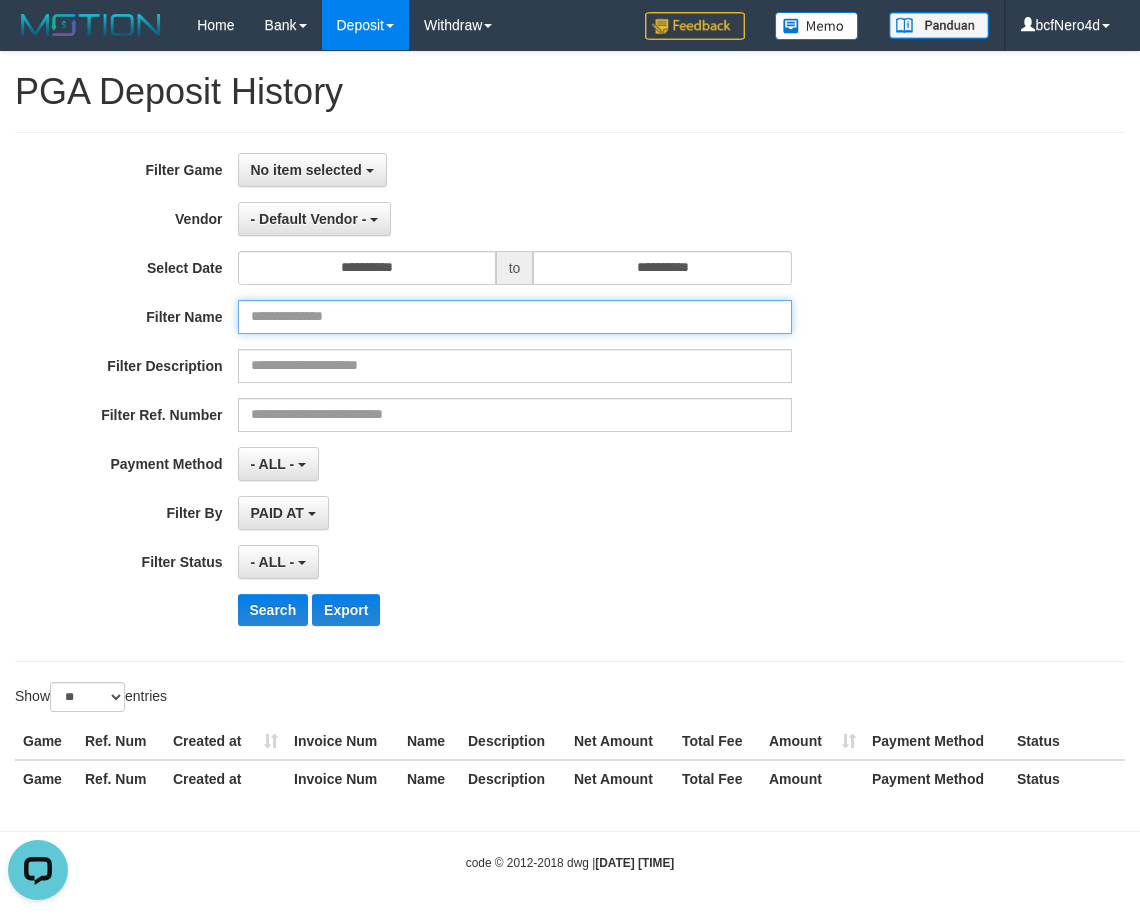 click at bounding box center [515, 317] 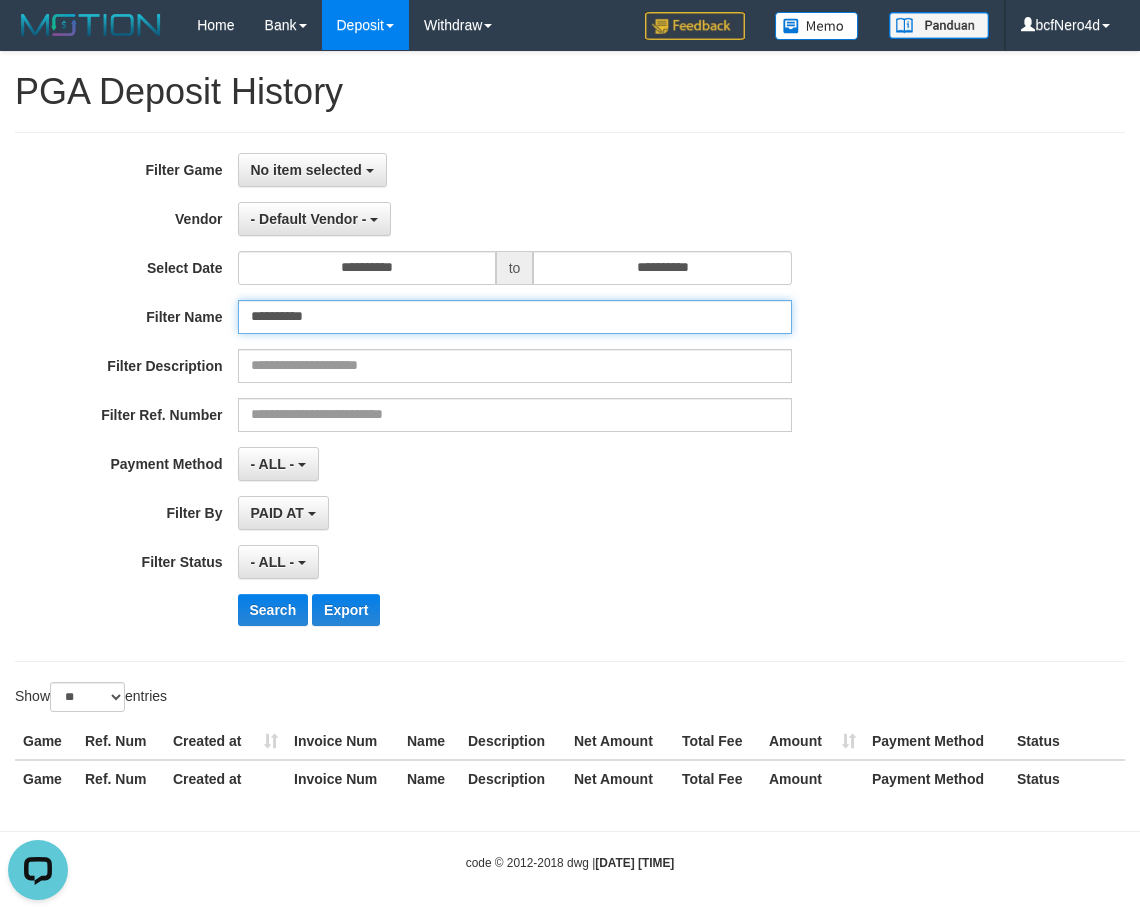 type on "**********" 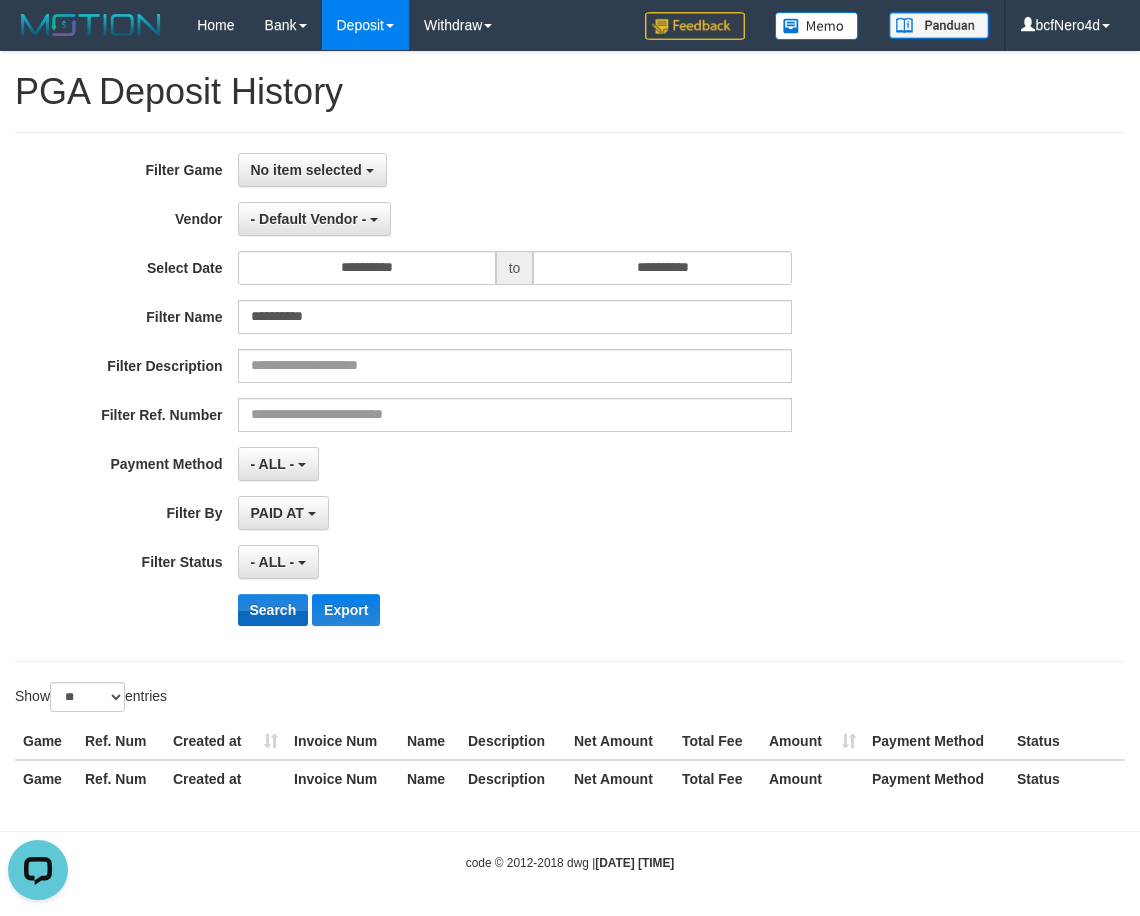 click on "**********" at bounding box center (475, 397) 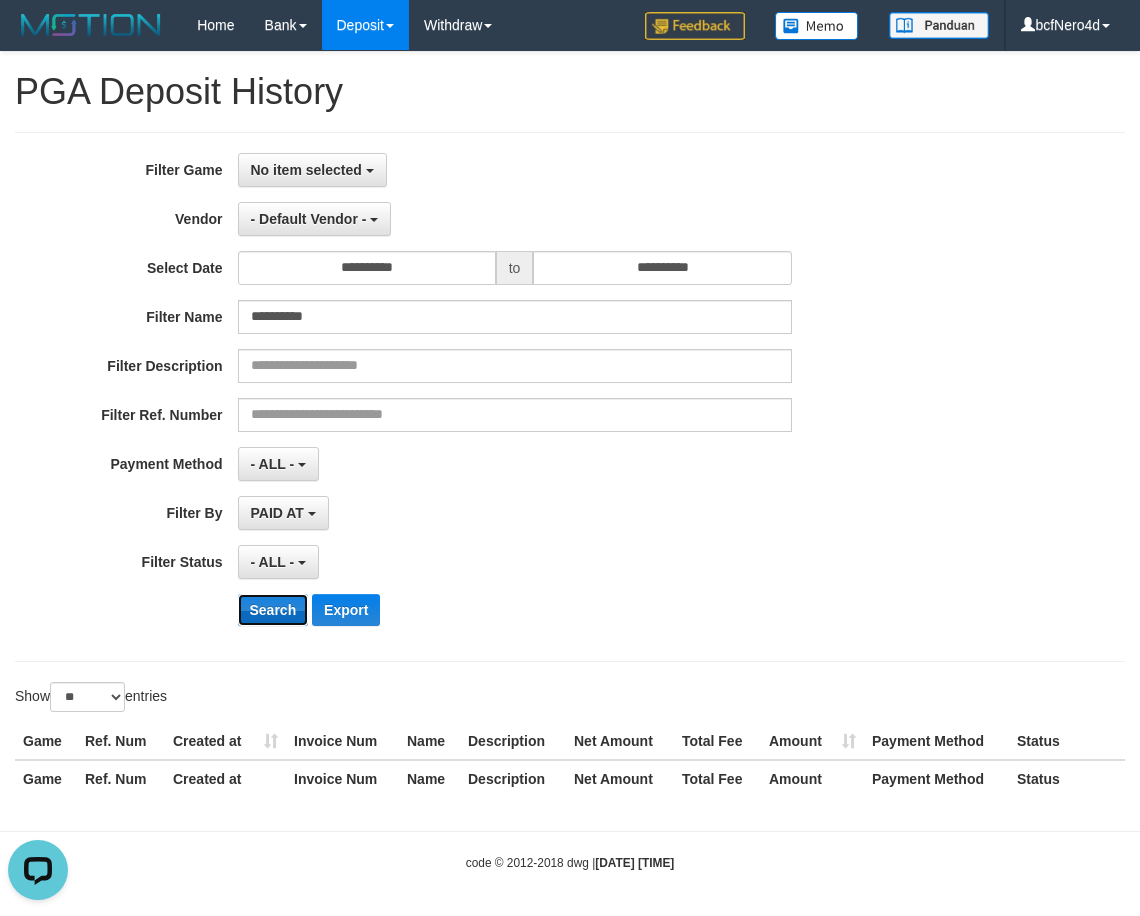 click on "Search" at bounding box center (273, 610) 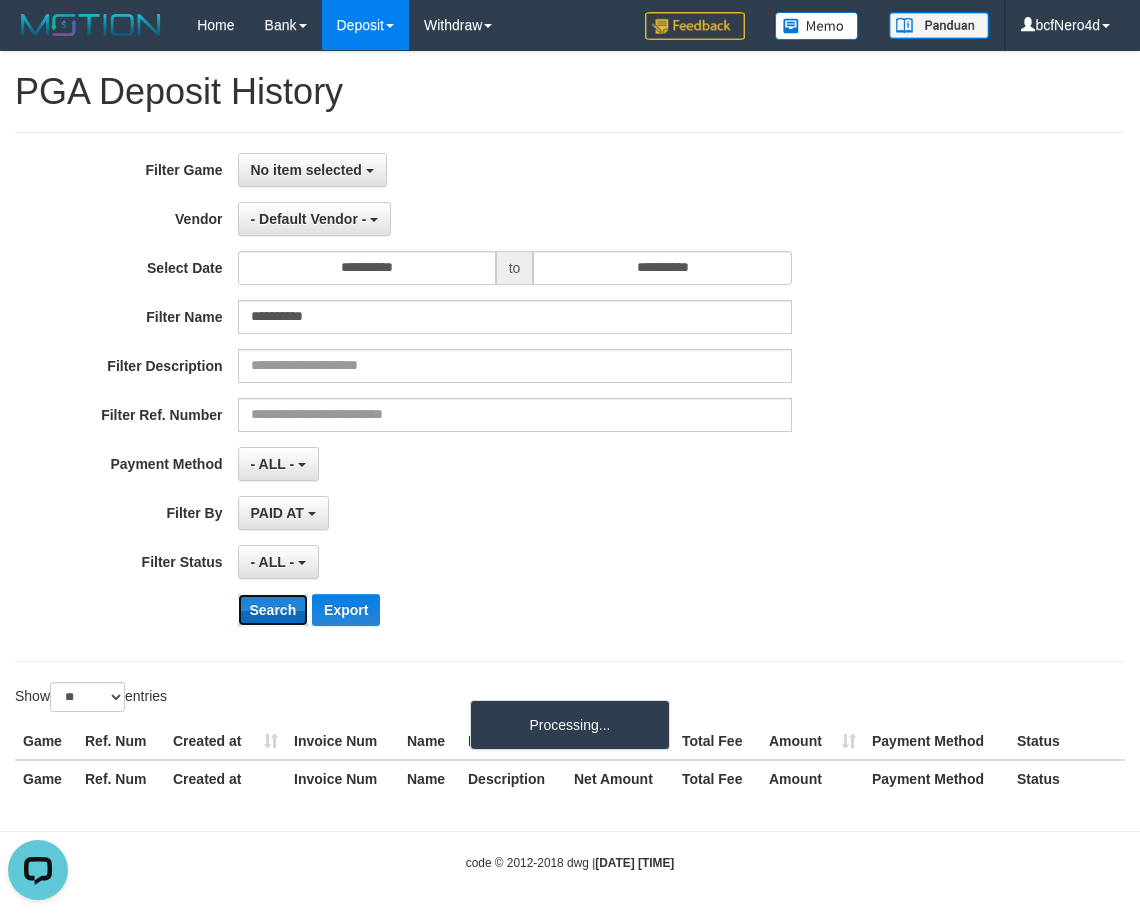 click on "Search" at bounding box center (273, 610) 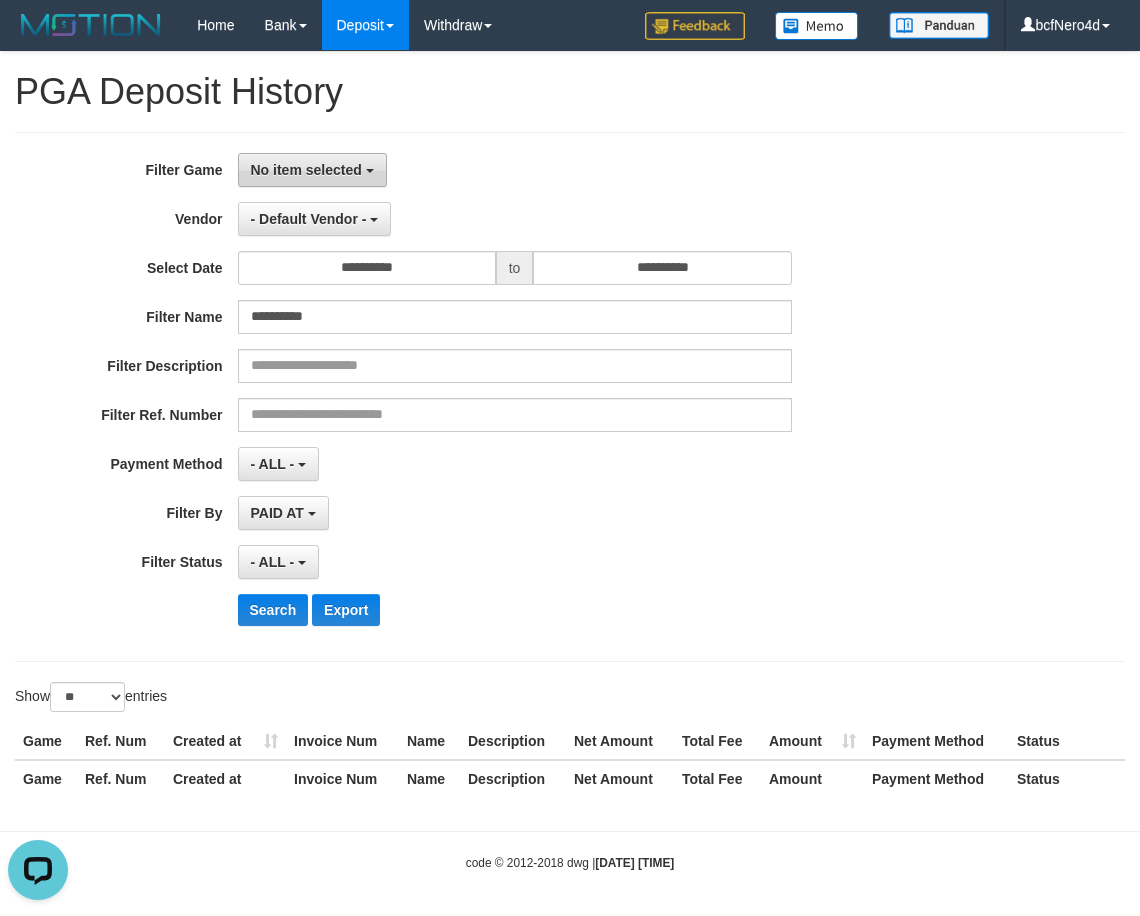 click on "No item selected" at bounding box center (306, 170) 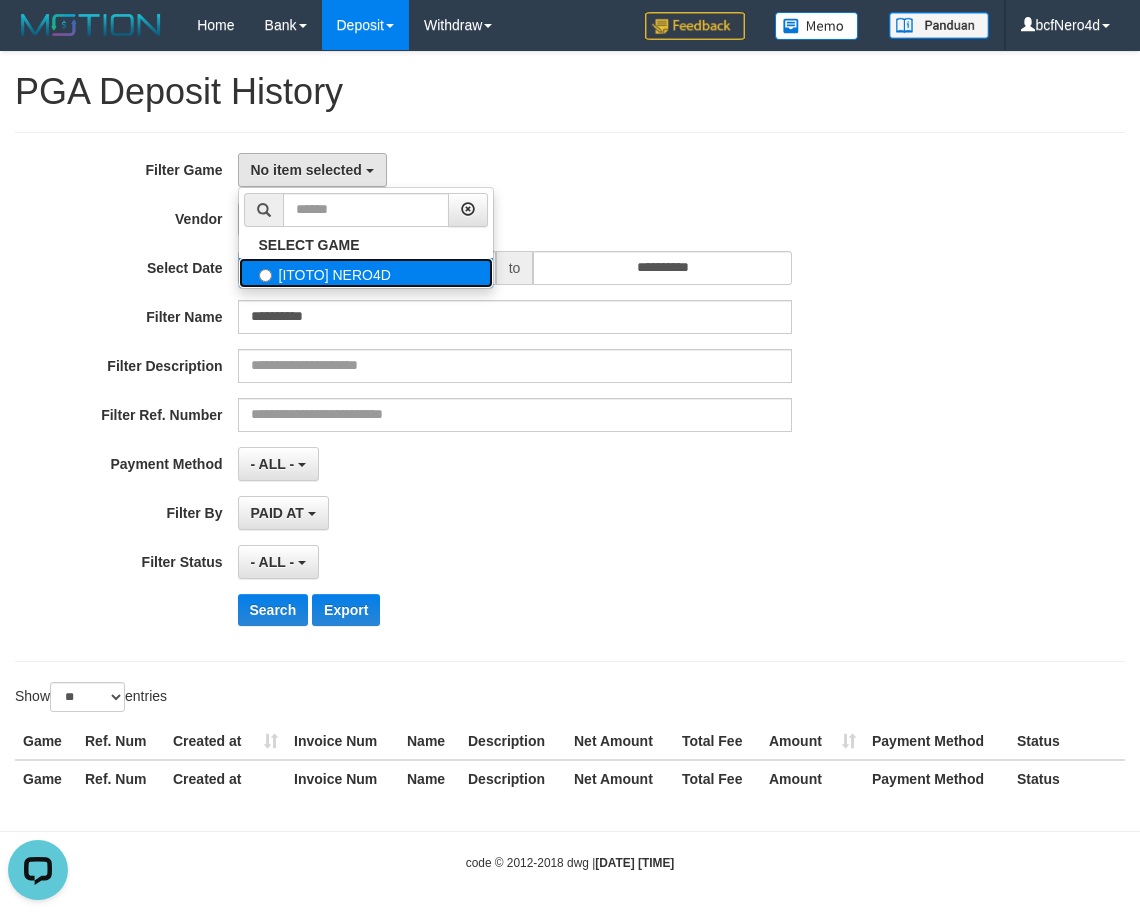 click on "[ITOTO] NERO4D" at bounding box center (366, 273) 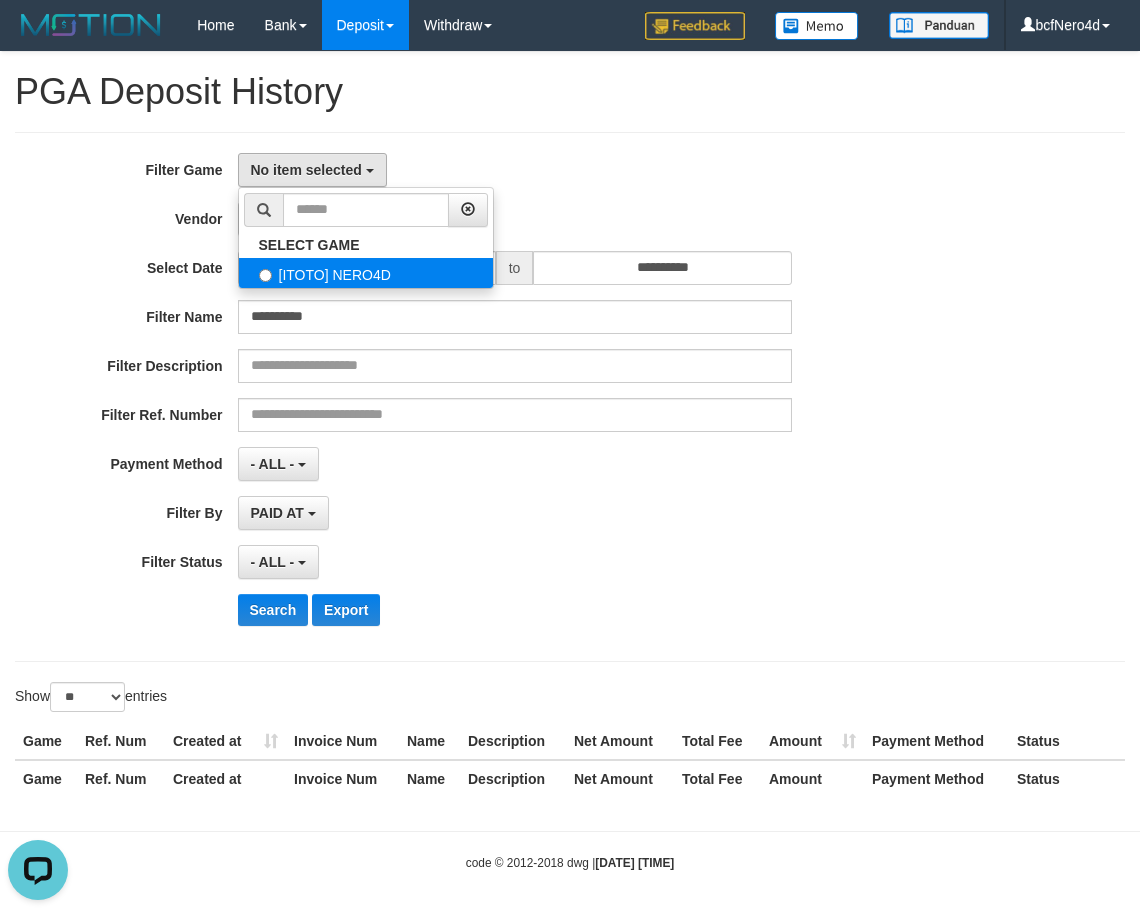 select on "***" 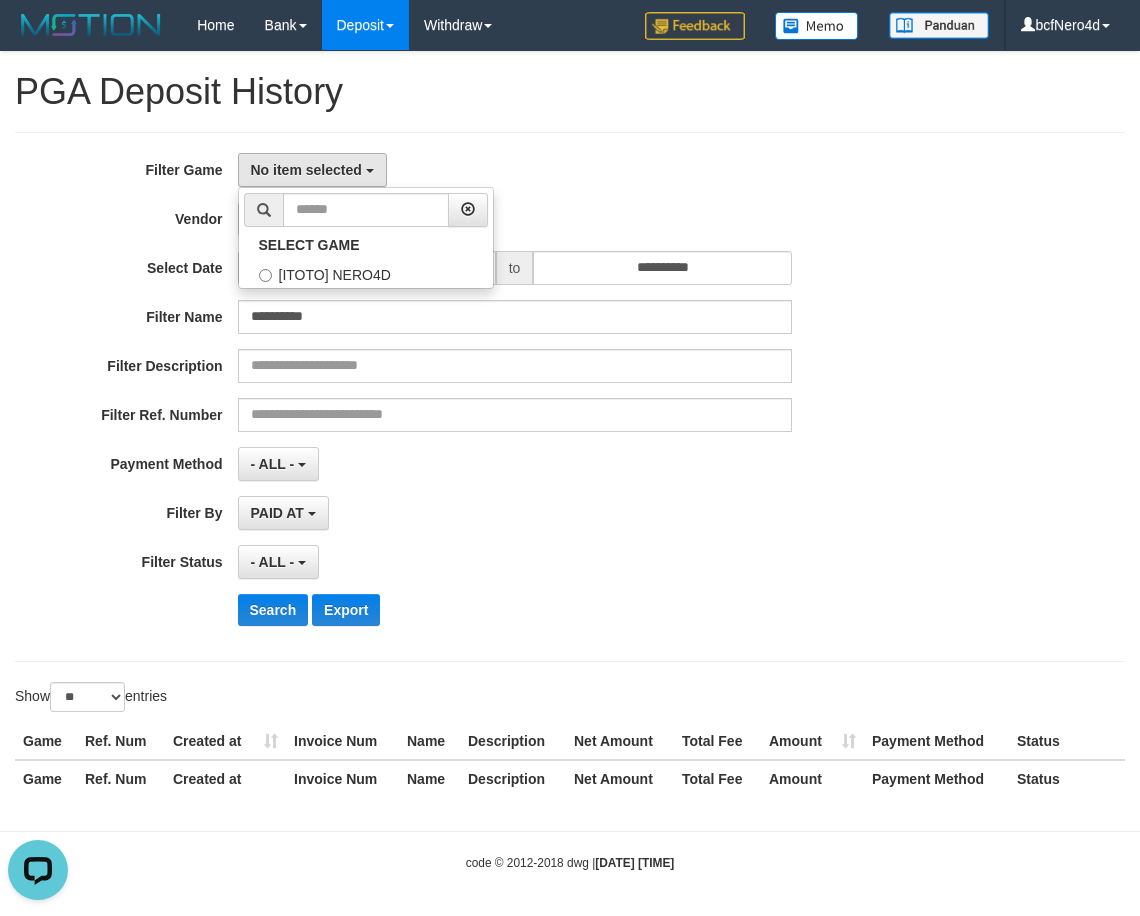scroll, scrollTop: 18, scrollLeft: 0, axis: vertical 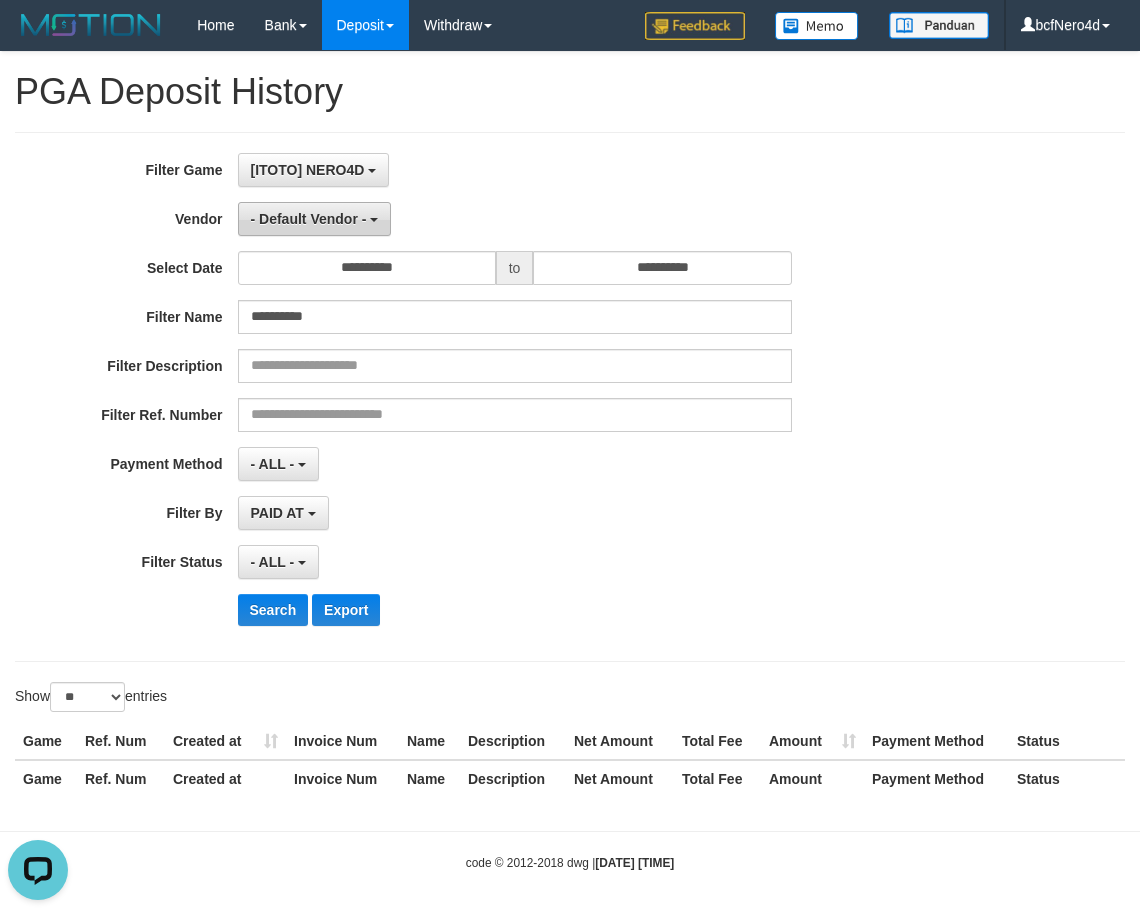 click on "- Default Vendor -" at bounding box center (309, 219) 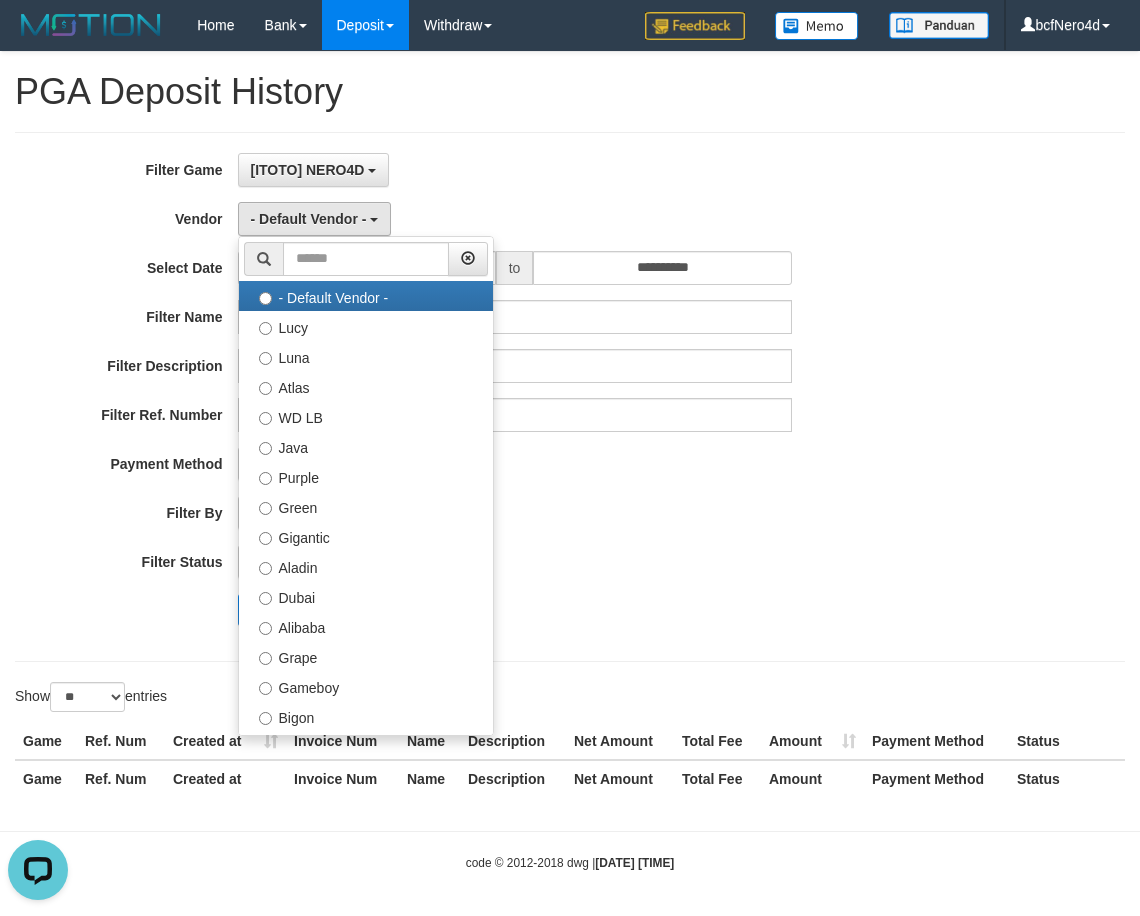 click on "- Default Vendor -    - Default Vendor -  [PERSON]  [PERSON]  Atlas  WD LB  Java  Purple  Green  Gigantic  Aladin  Dubai  Alibaba  Grape  Gameboy  Bigon  Allstar  Xtr  Gama  IBX11  Borde  Indahjualpulsa  Lemavo  Gogogoy  Itudo  Yuwanatopup  Sidikgame  Voucher100  Awalpulsa  Lambda  Combo  IBX3 NUANSATOPUP  IBX3 Pusatjualpulsa  IBX3 Itemgame  IBX3 SILAKSA  IBX3 Makmurvoucher  IBX3 MAKMURTOPUP  IBX3 Pilihvoucher" at bounding box center (515, 219) 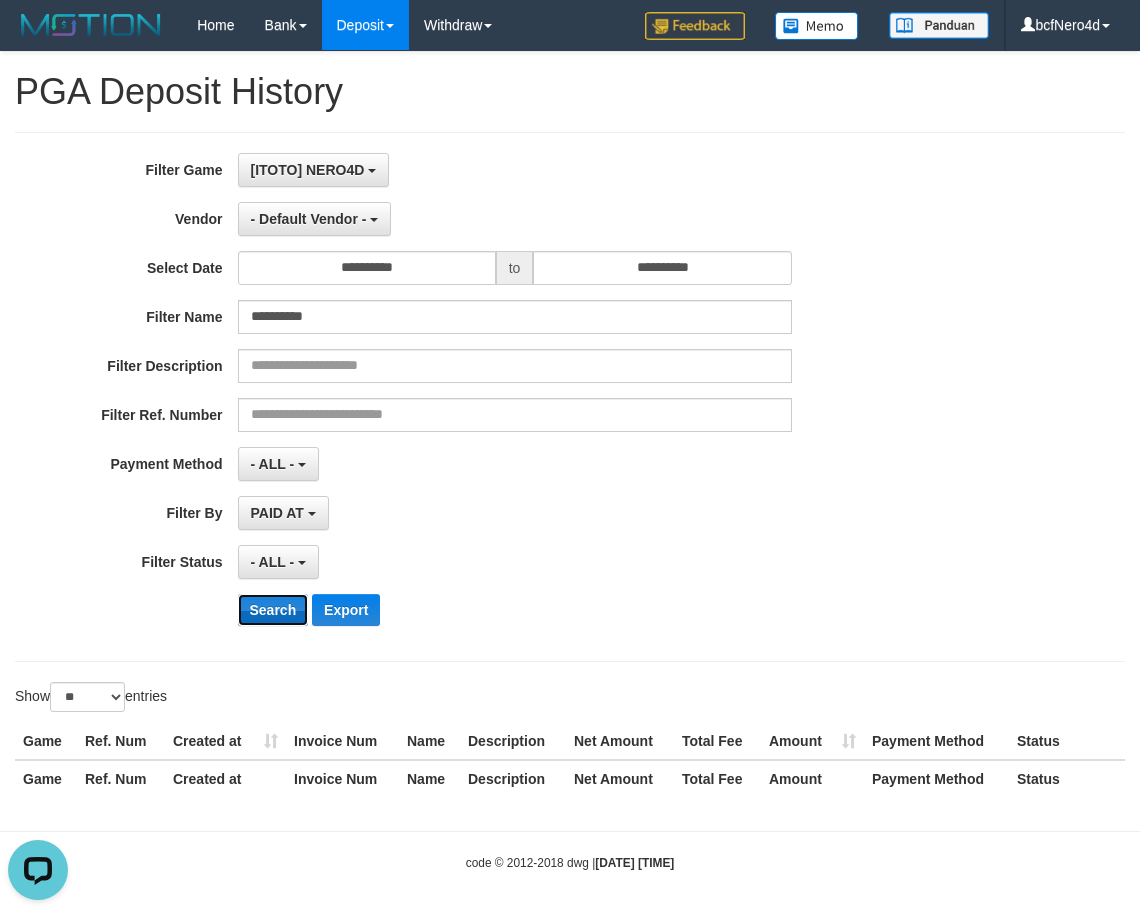 click on "Search" at bounding box center (273, 610) 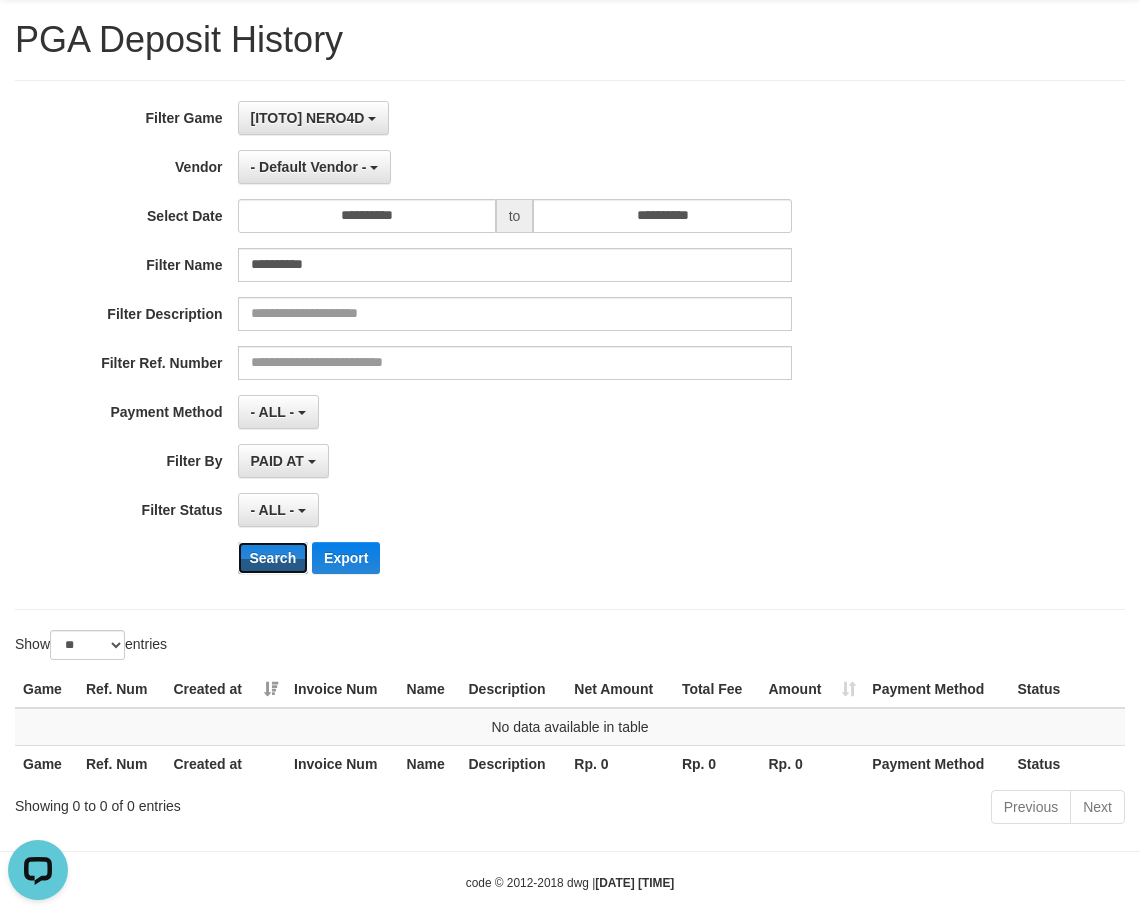 scroll, scrollTop: 78, scrollLeft: 0, axis: vertical 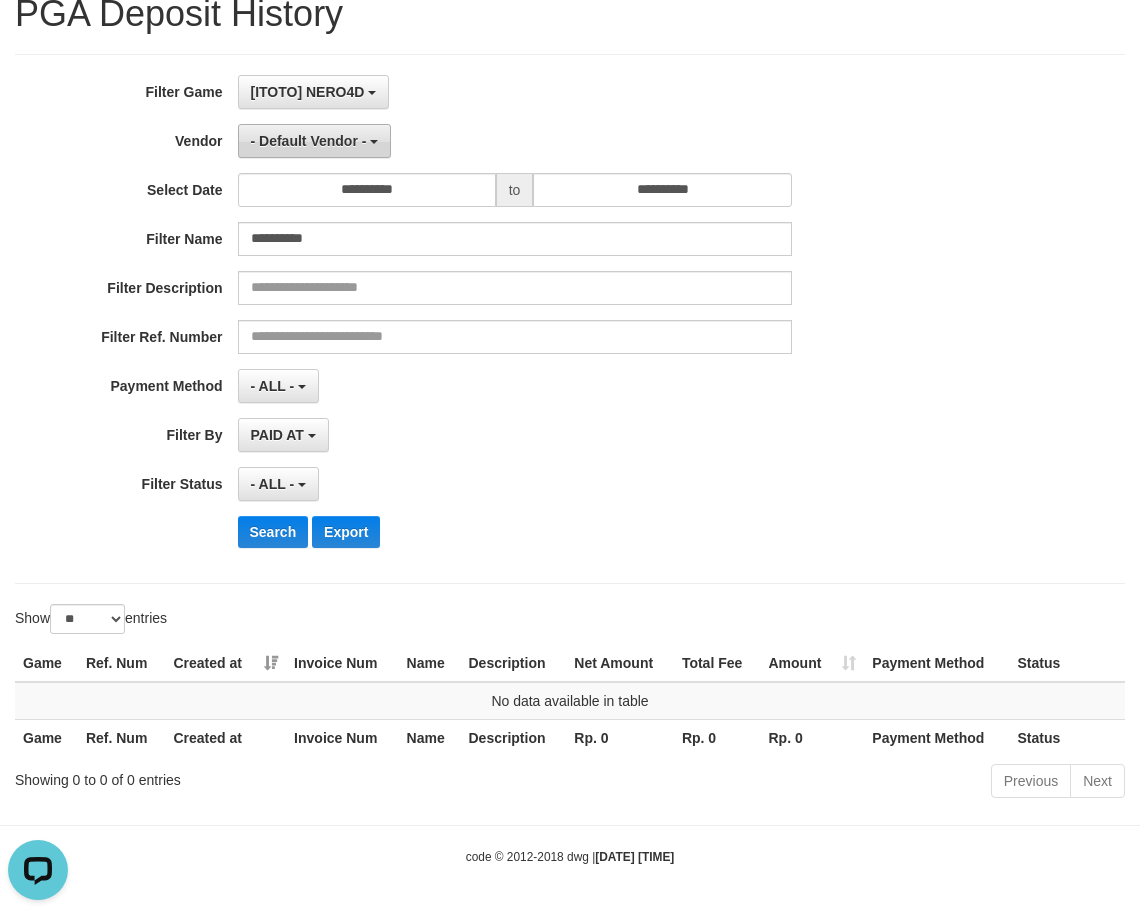 click on "- Default Vendor -" at bounding box center [315, 141] 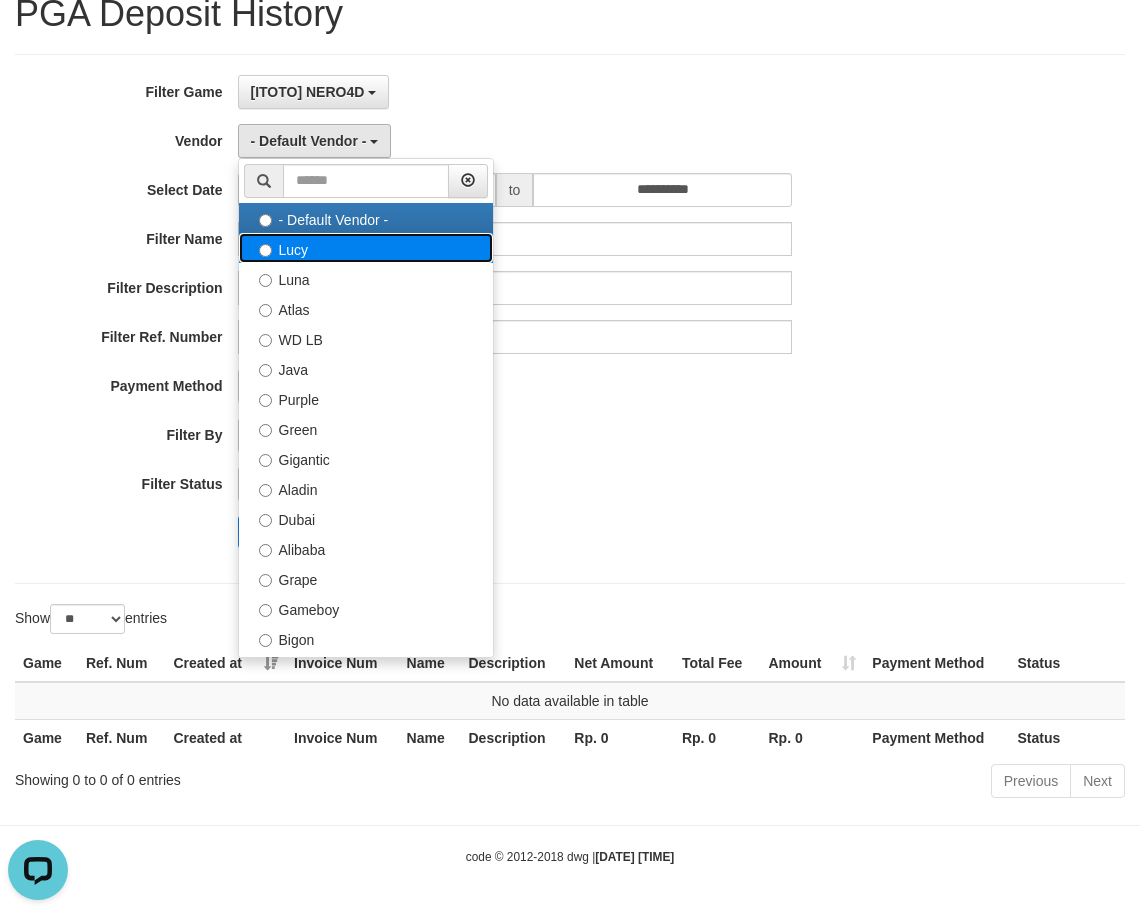 click on "Lucy" at bounding box center (366, 248) 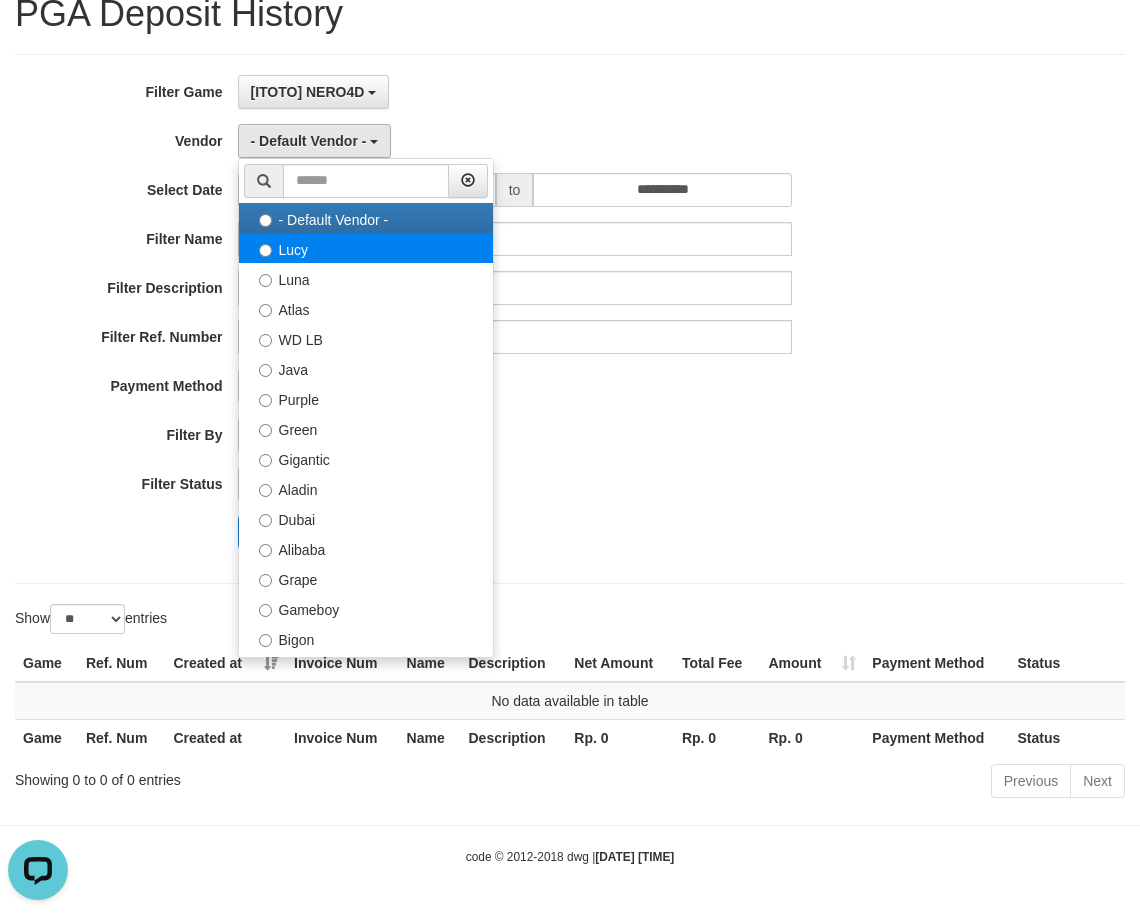 select on "**********" 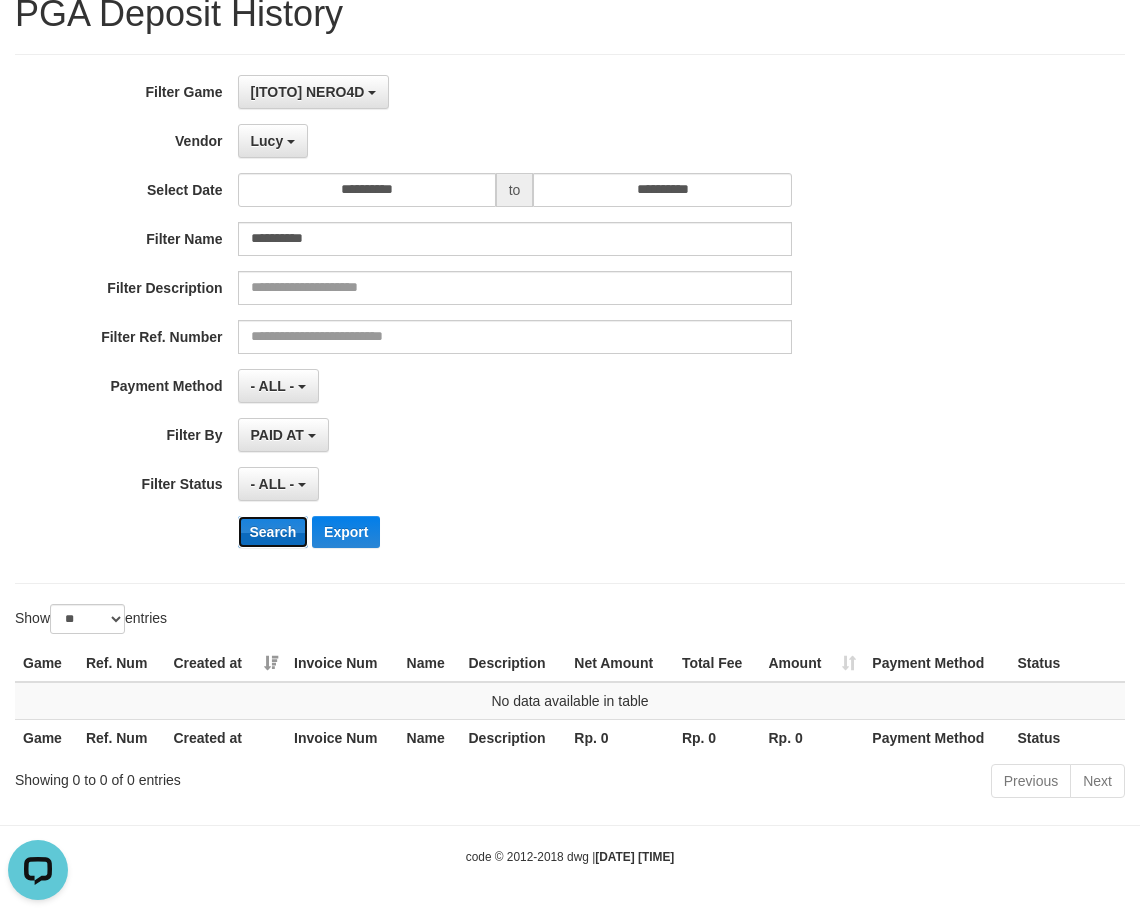 click on "Search" at bounding box center [273, 532] 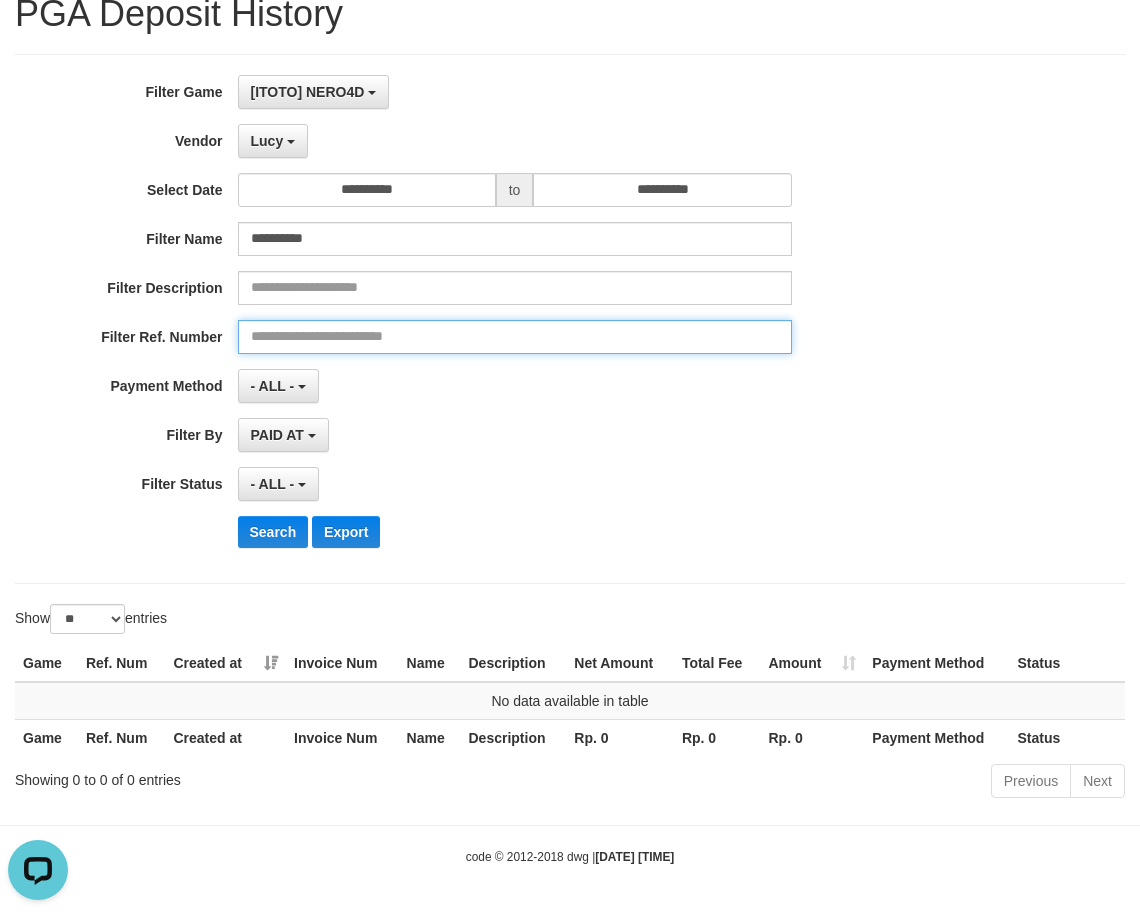 click at bounding box center (515, 337) 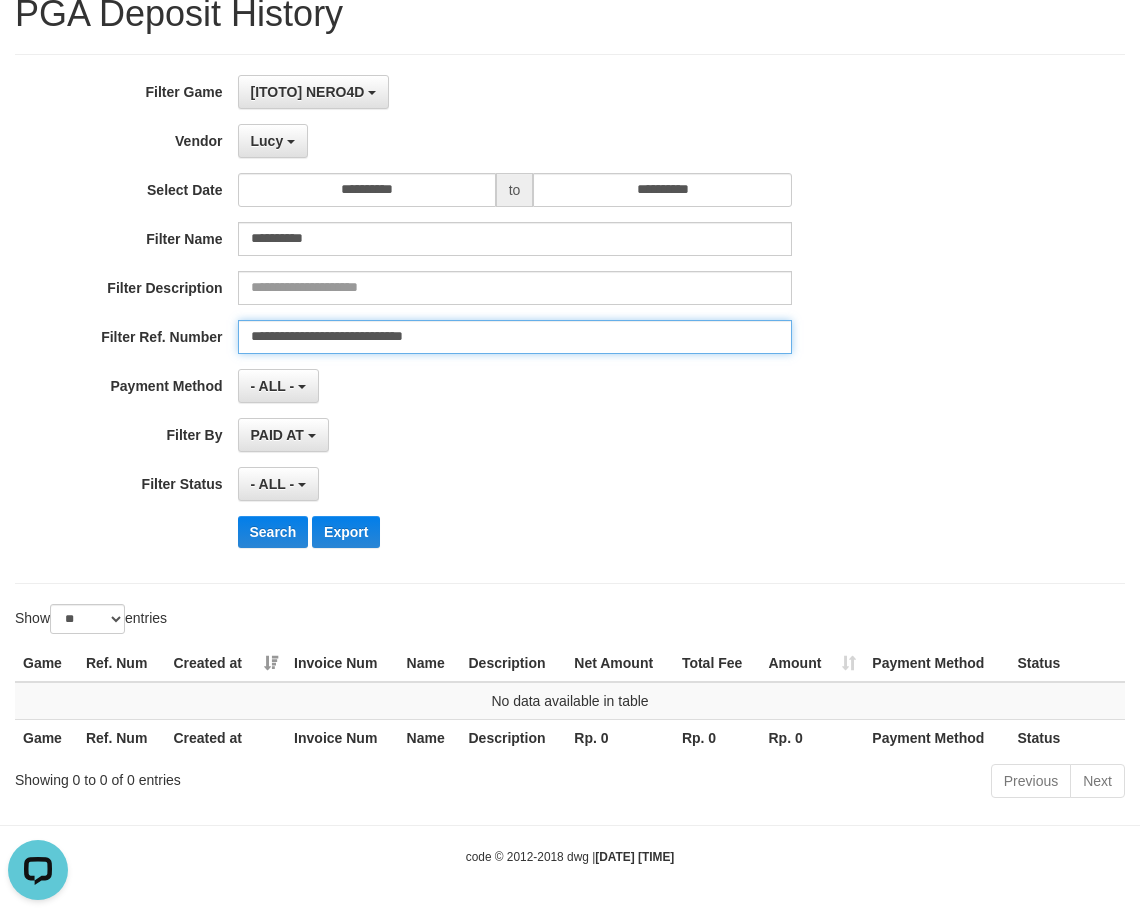 type on "**********" 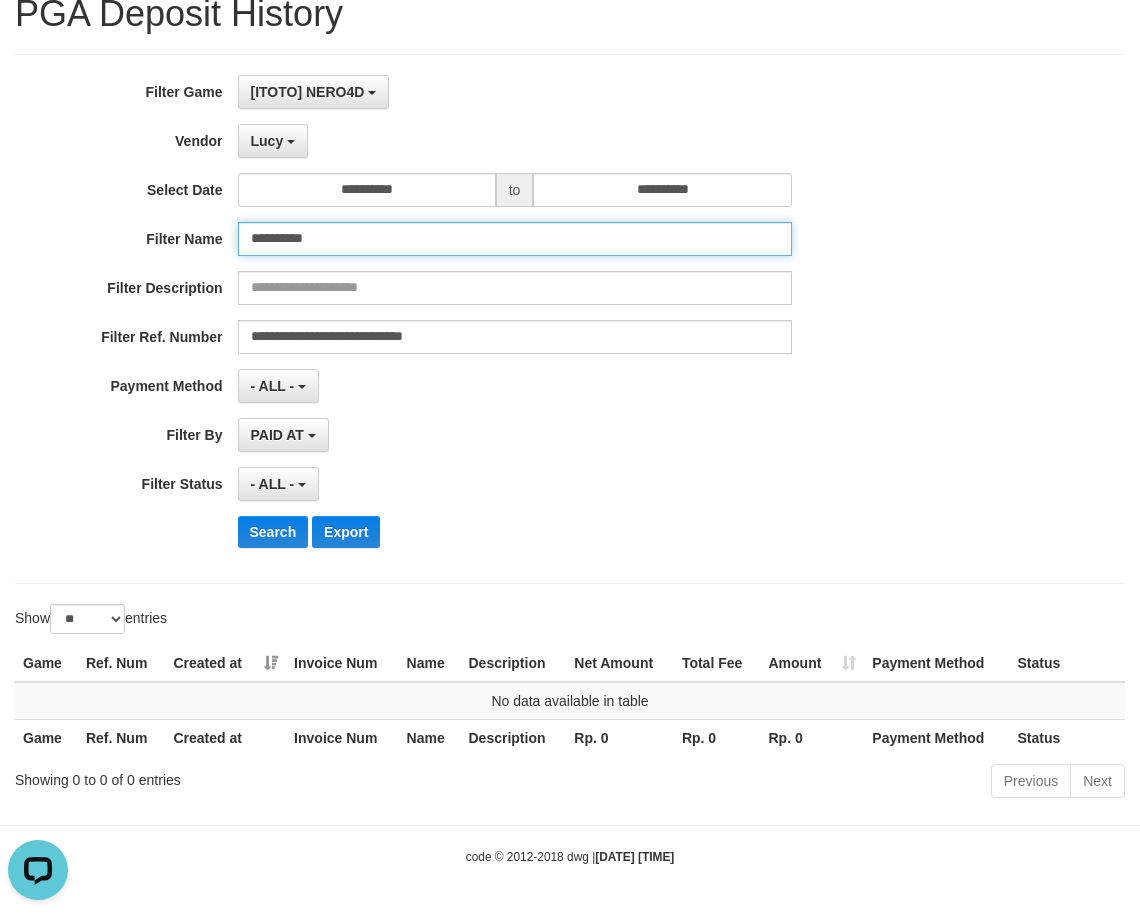 click on "**********" at bounding box center (515, 239) 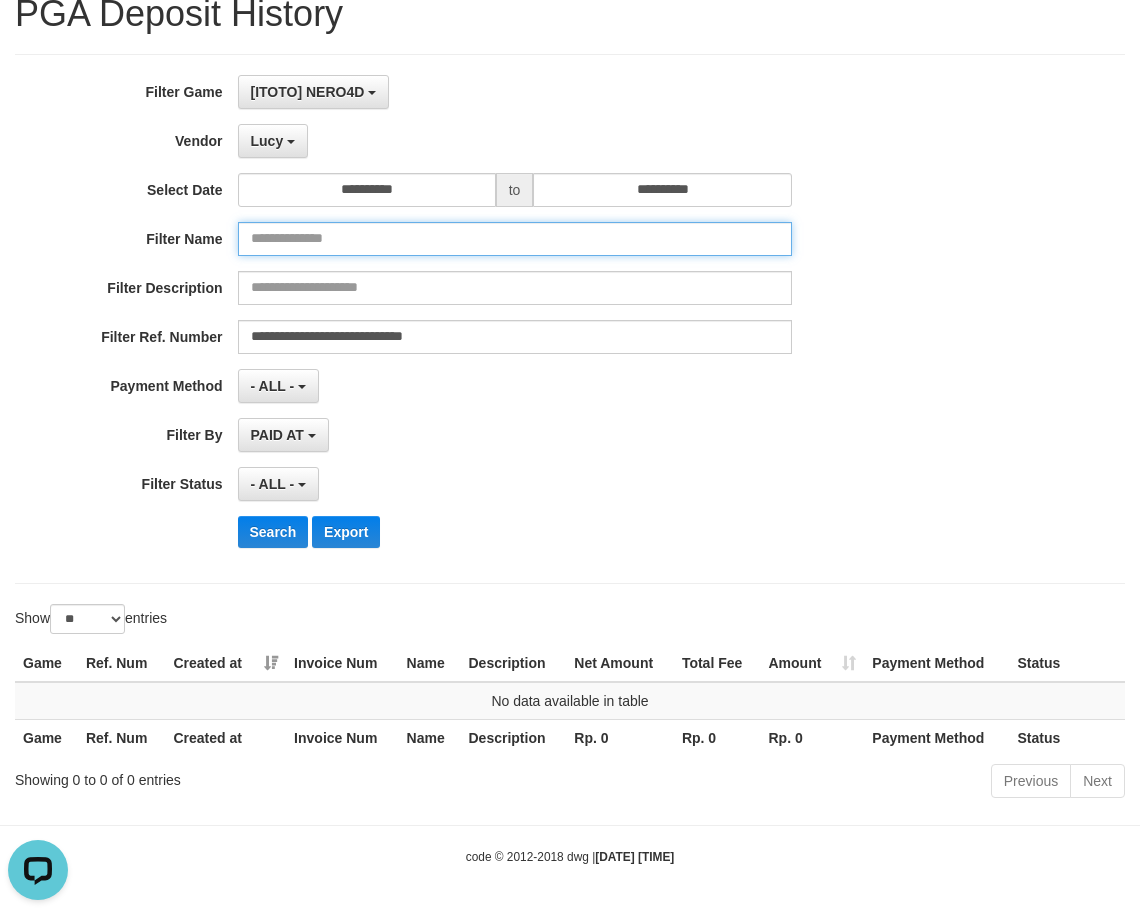 type 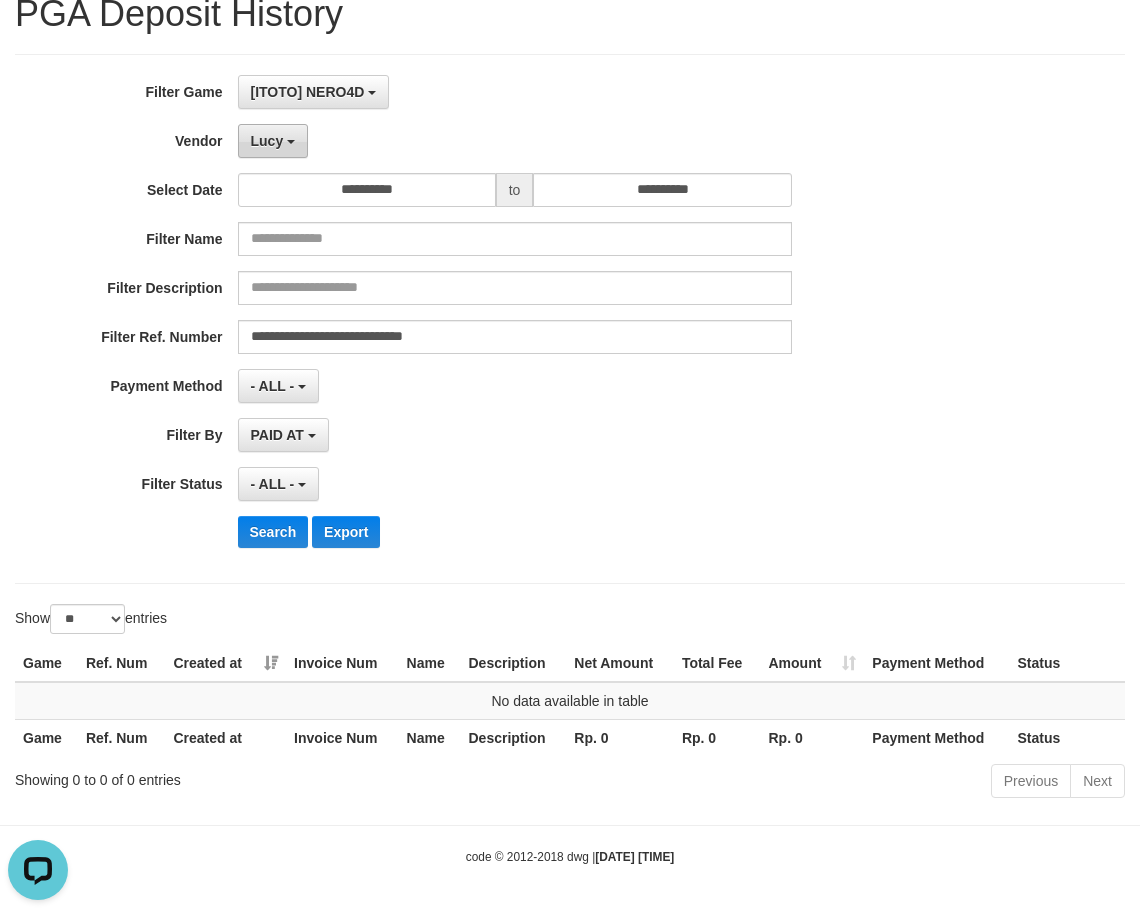 click on "Lucy" at bounding box center [267, 141] 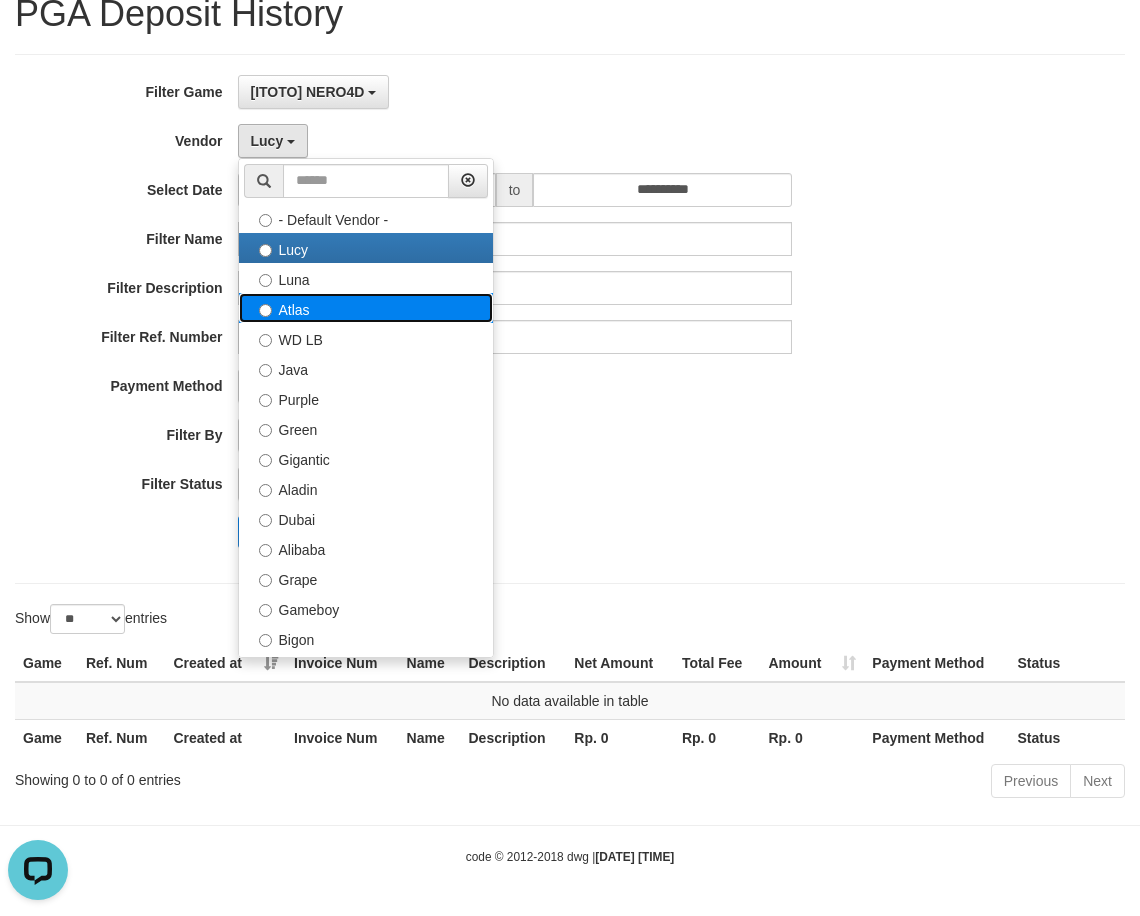 click on "Atlas" at bounding box center [366, 308] 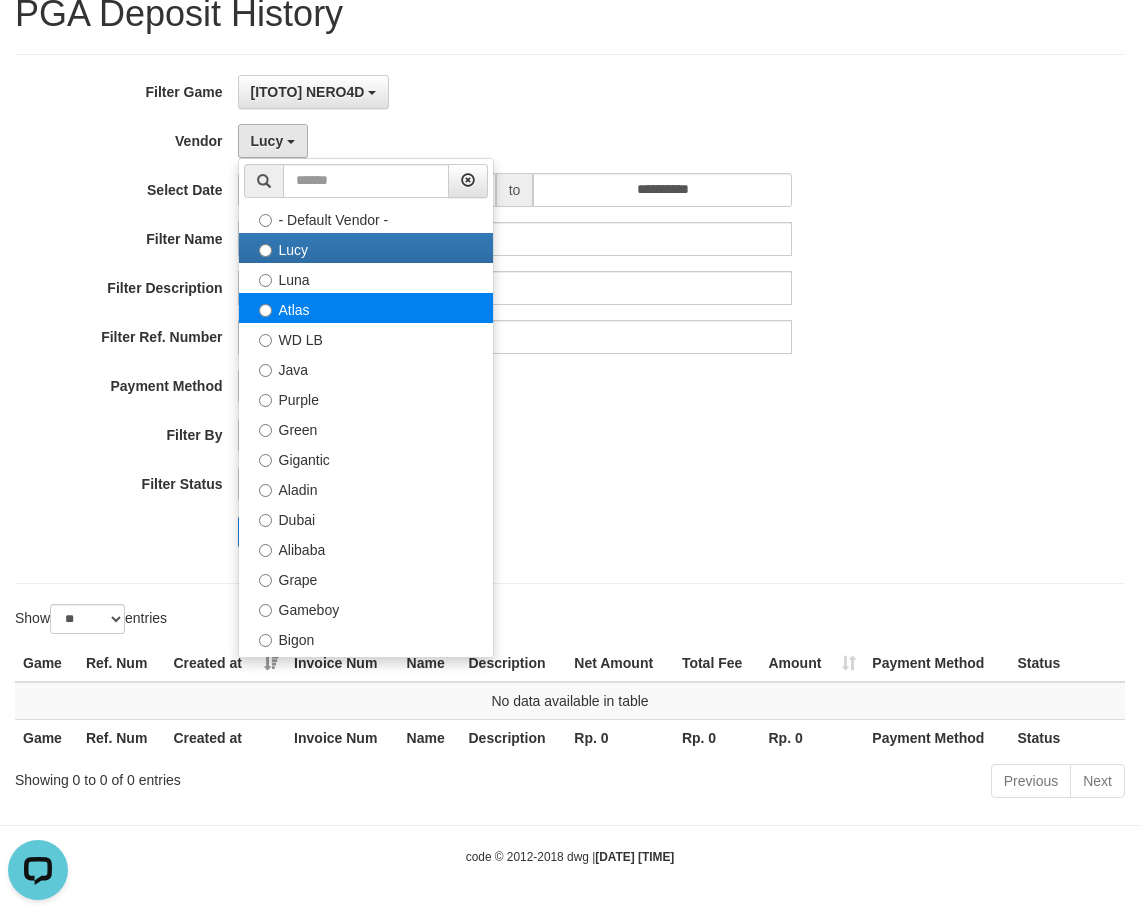 select on "**********" 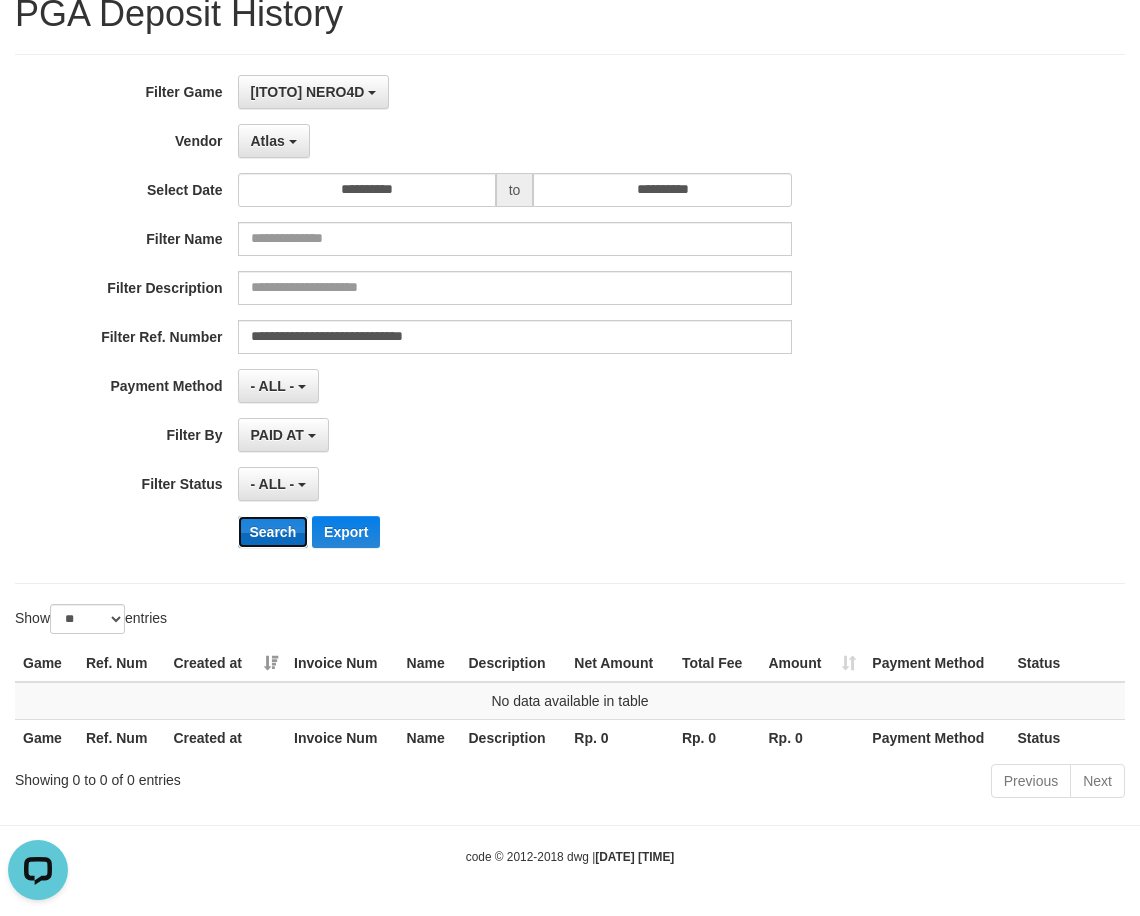 click on "Search" at bounding box center [273, 532] 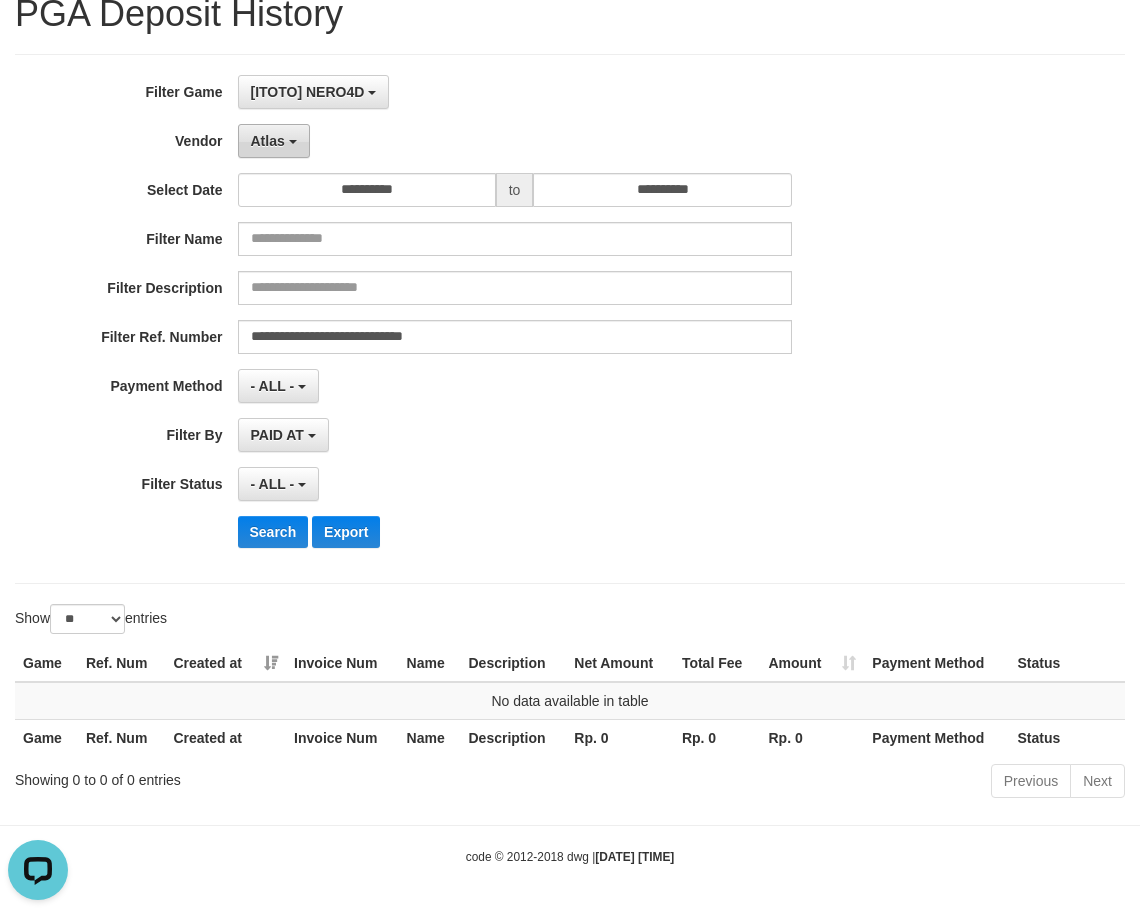 click on "Atlas" at bounding box center (268, 141) 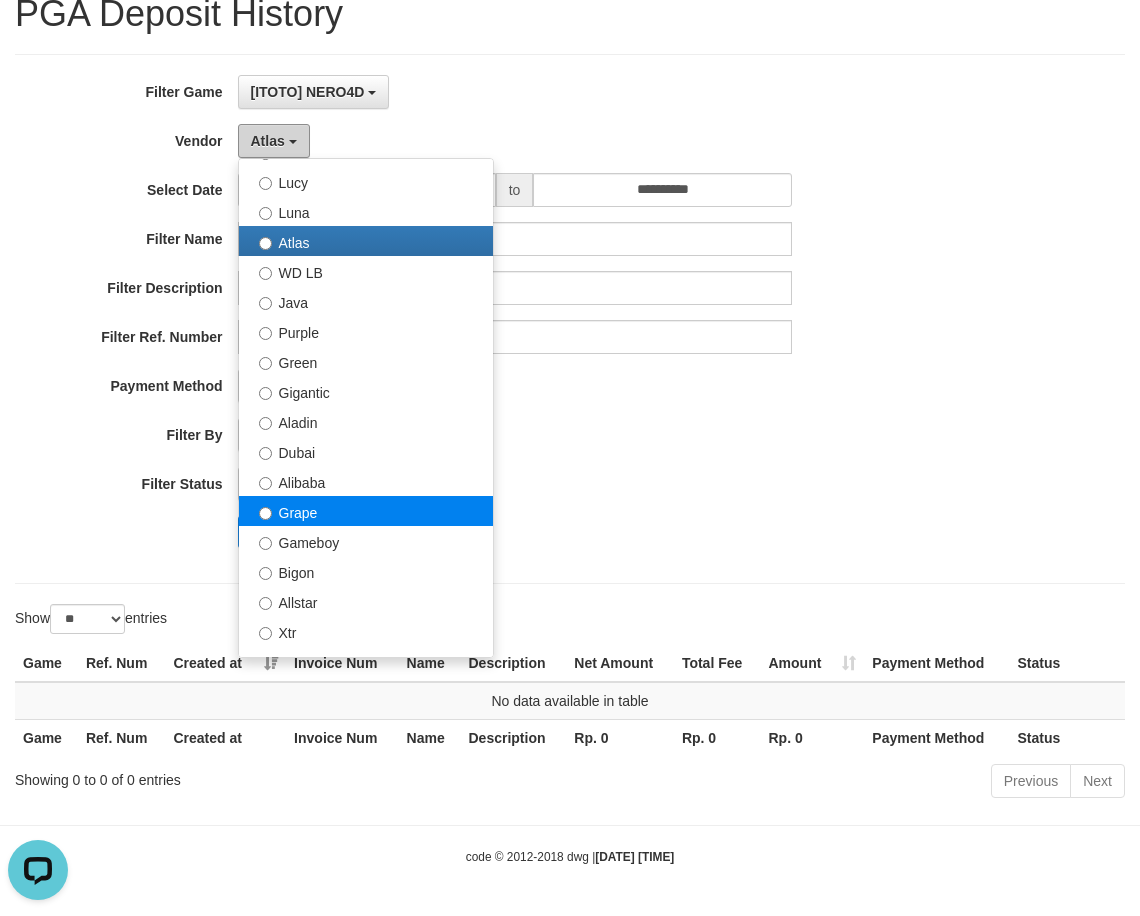 scroll, scrollTop: 200, scrollLeft: 0, axis: vertical 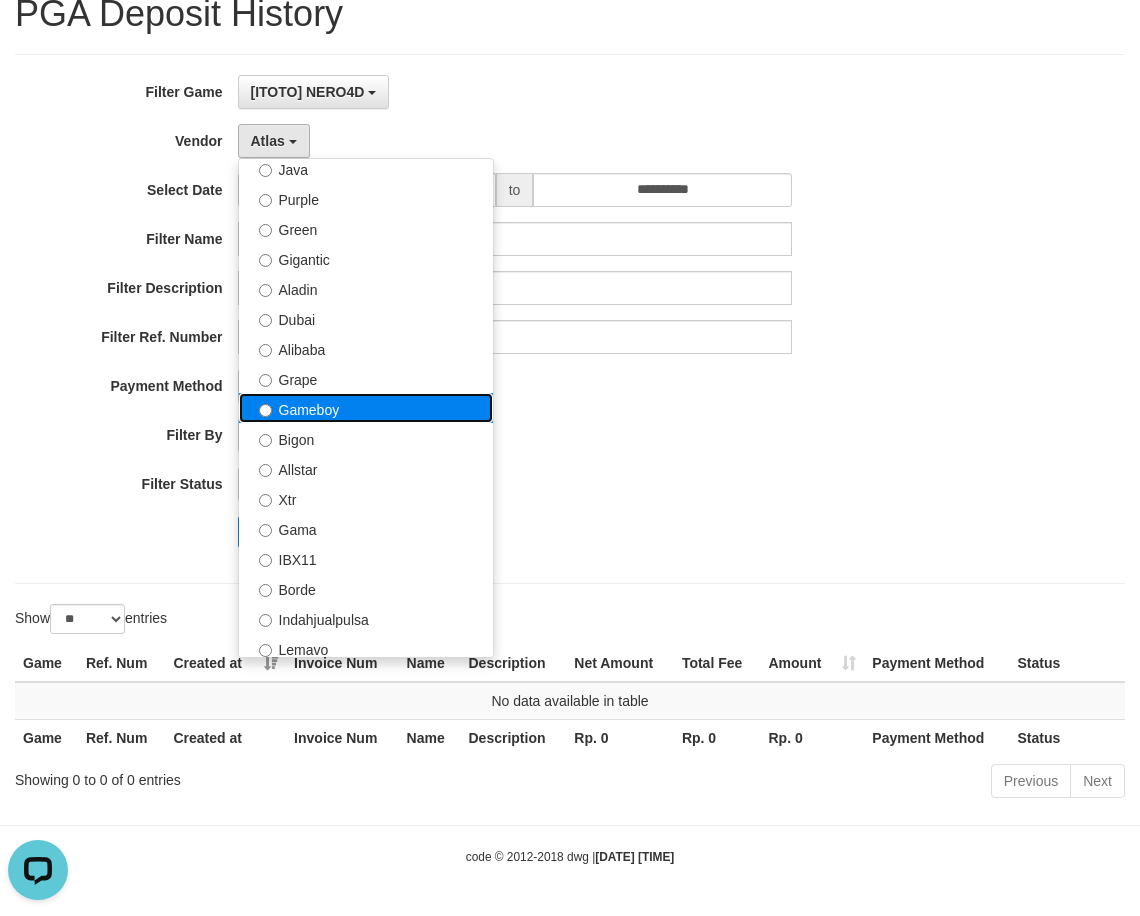 click on "Gameboy" at bounding box center (366, 408) 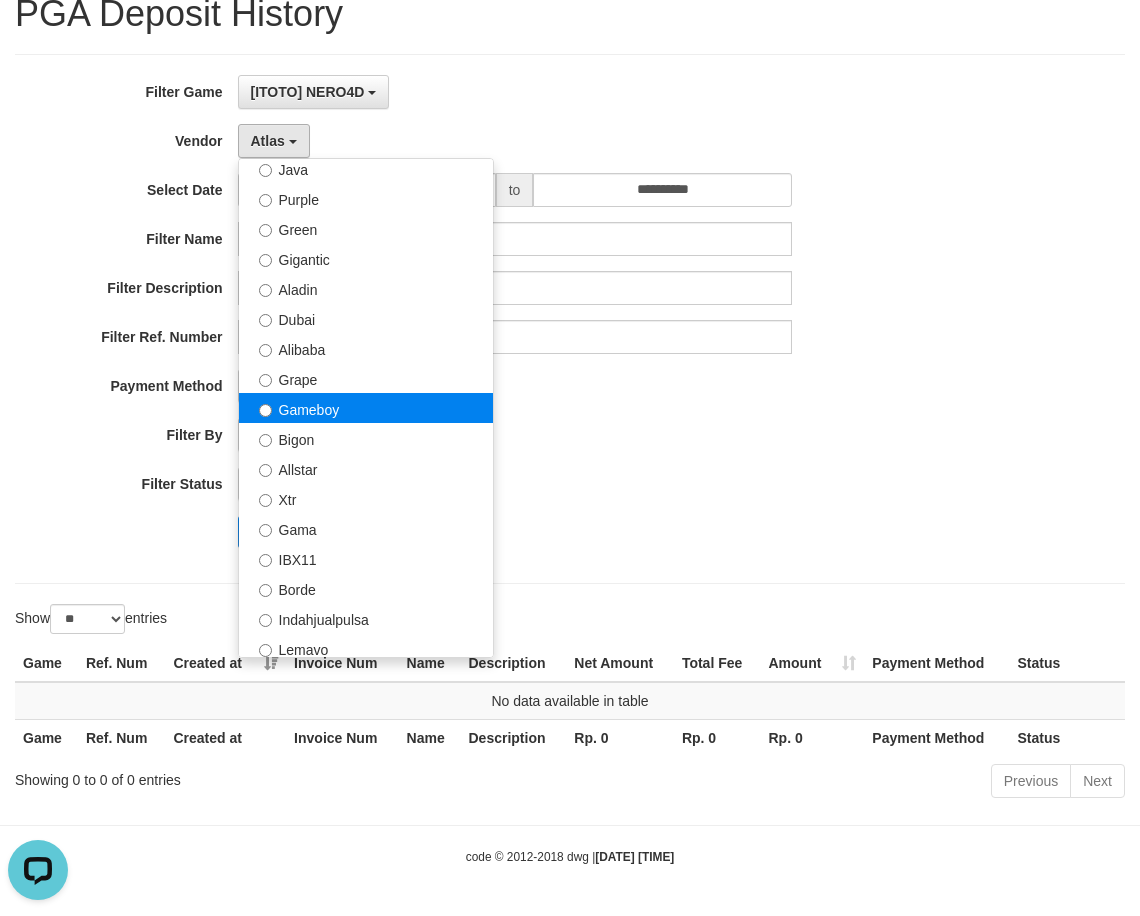 select on "**********" 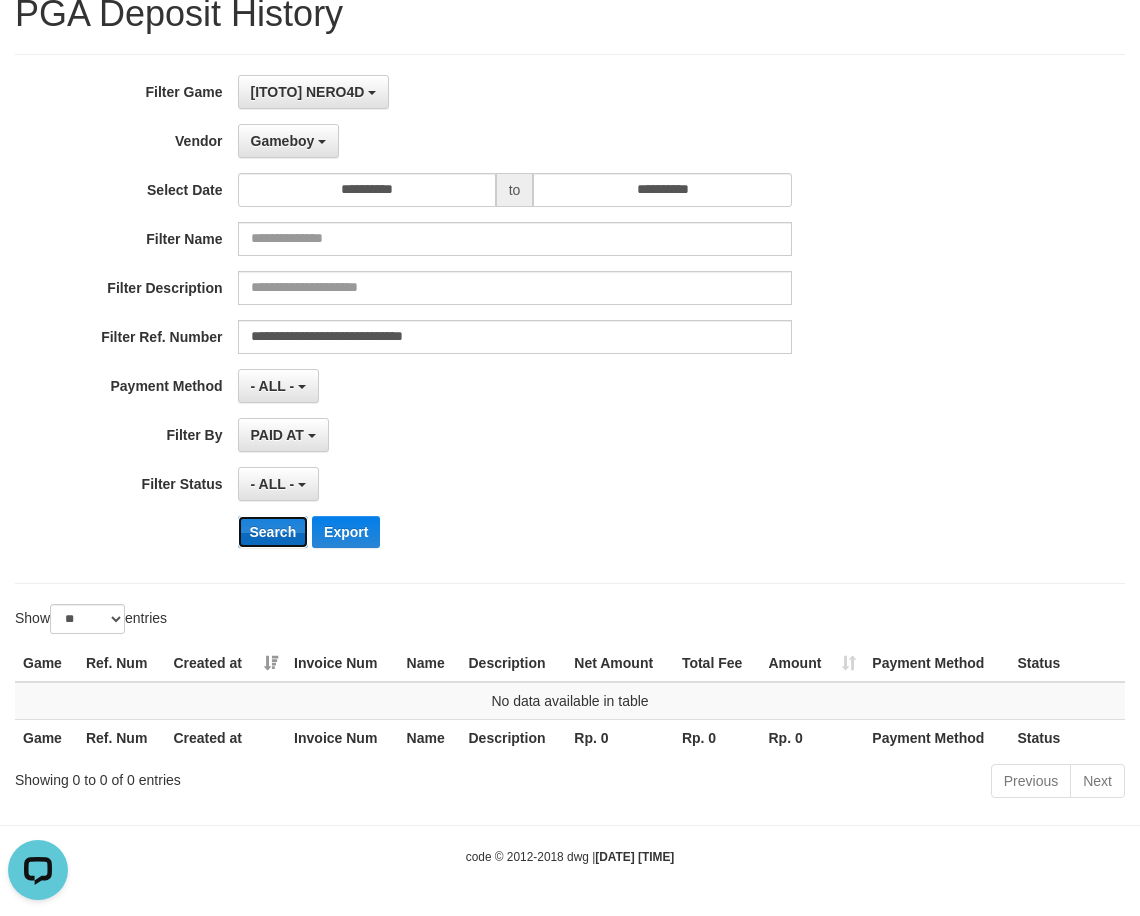 click on "Search" at bounding box center [273, 532] 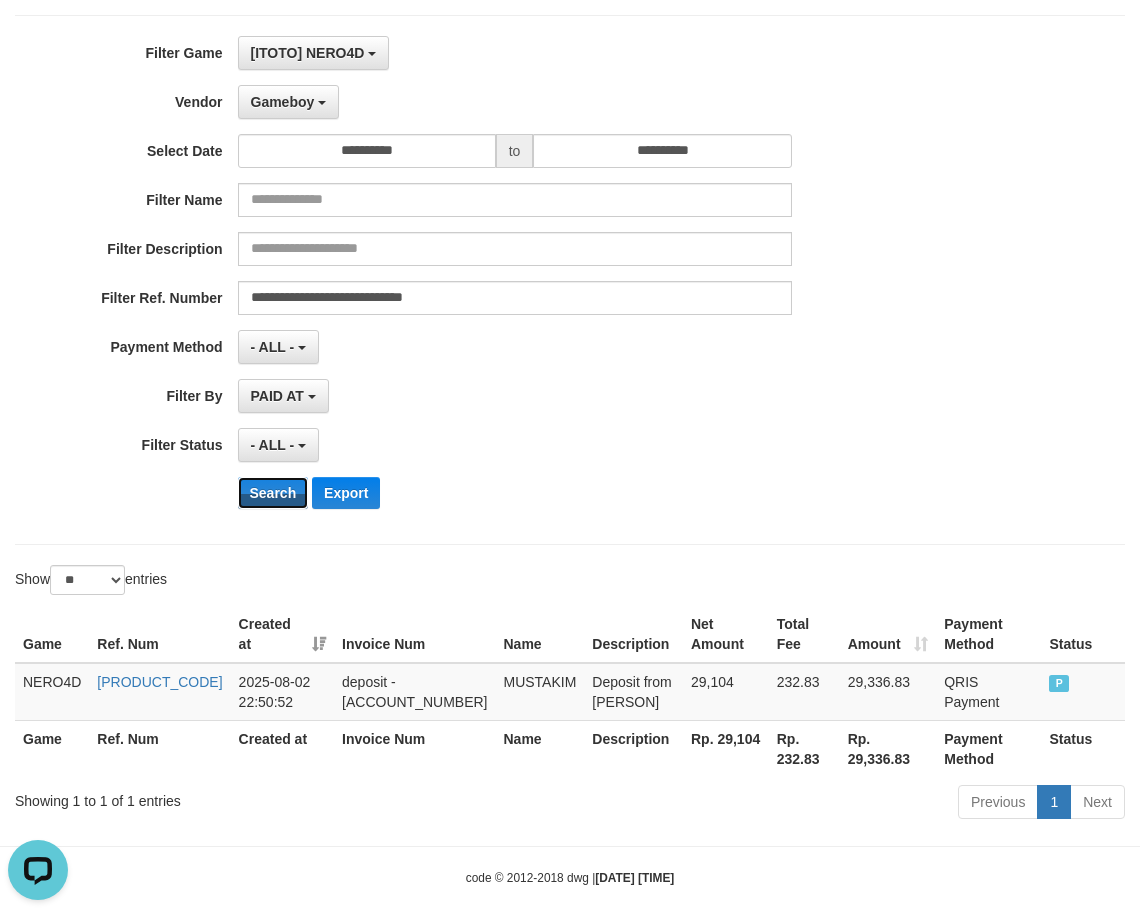 scroll, scrollTop: 138, scrollLeft: 0, axis: vertical 